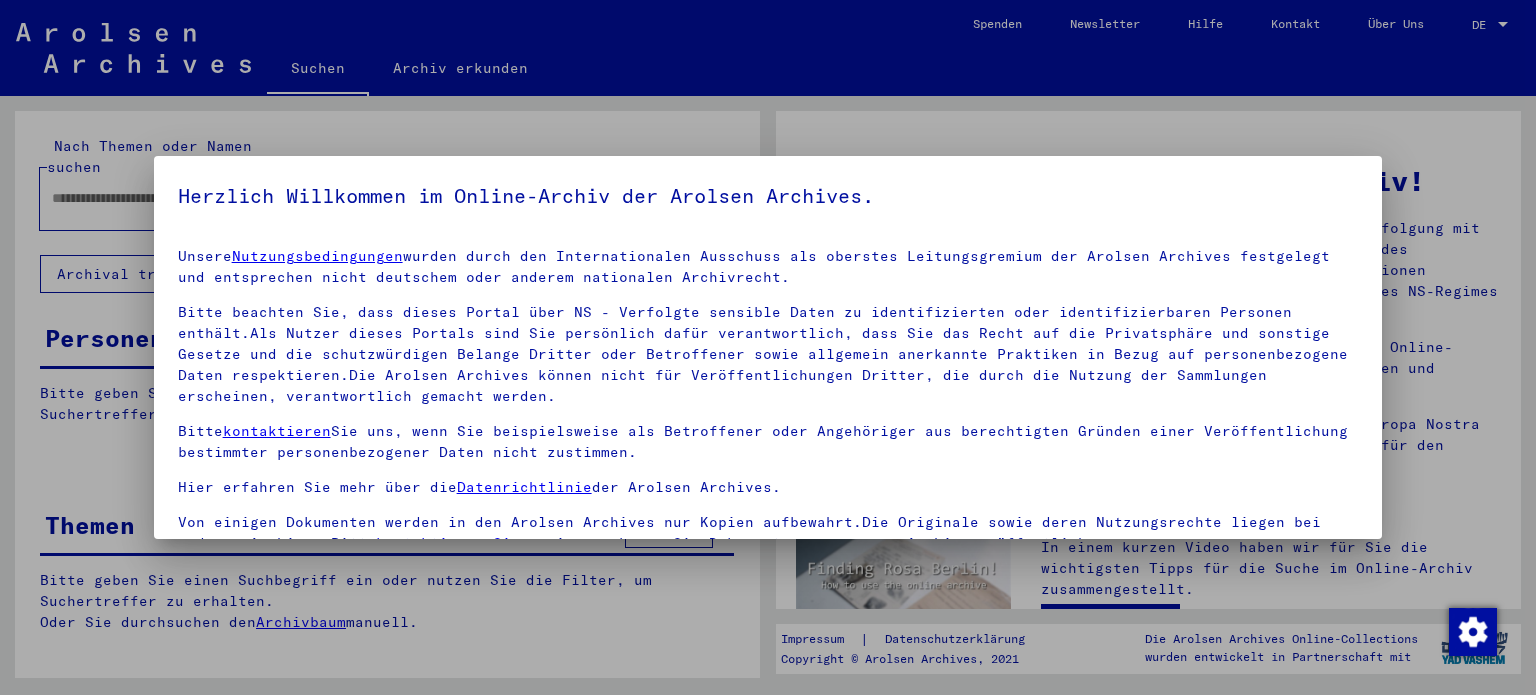 scroll, scrollTop: 0, scrollLeft: 0, axis: both 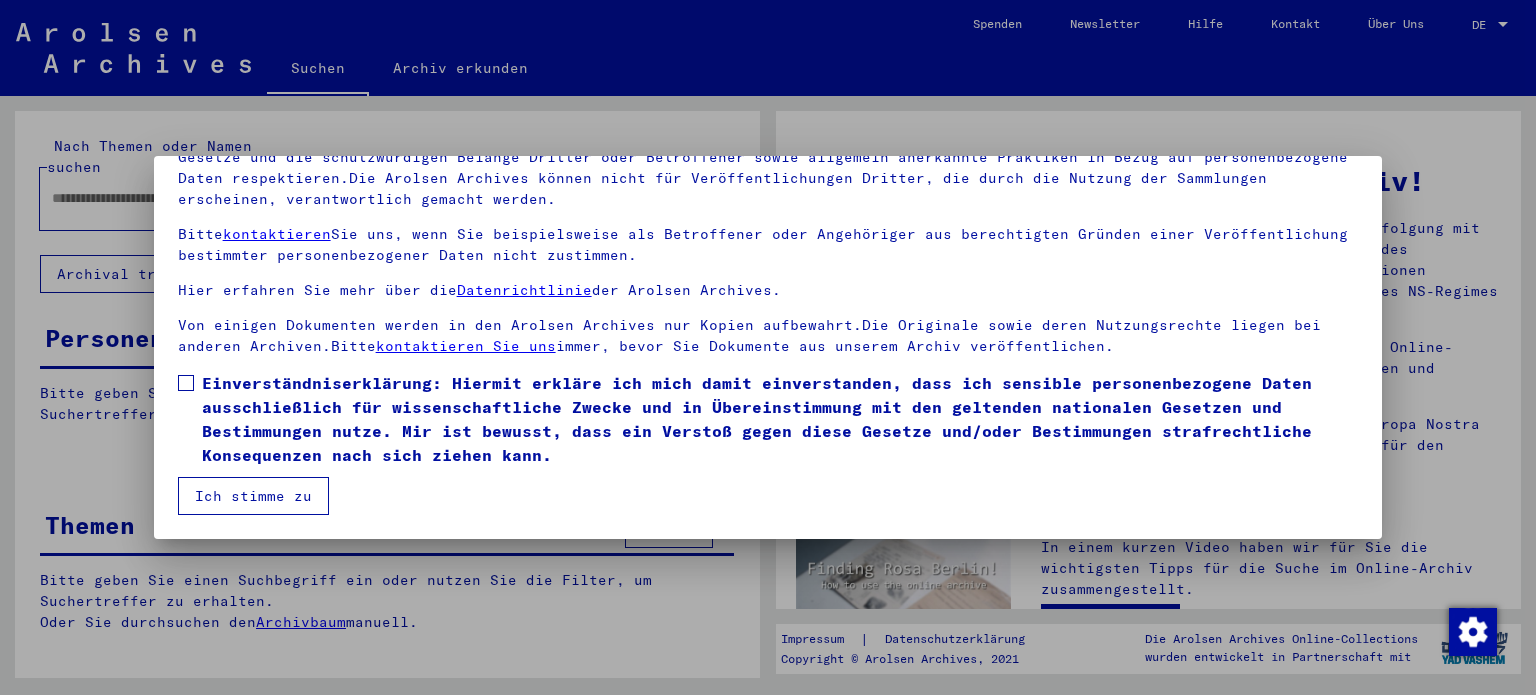 click on "Einverständniserklärung: Hiermit erkläre ich mich damit einverstanden, dass ich sensible personenbezogene Daten ausschließlich für wissenschaftliche Zwecke und in Übereinstimmung mit den geltenden nationalen Gesetzen und Bestimmungen nutze. Mir ist bewusst, dass ein Verstoß gegen diese Gesetze und/oder Bestimmungen strafrechtliche Konsequenzen nach sich ziehen kann." at bounding box center (768, 419) 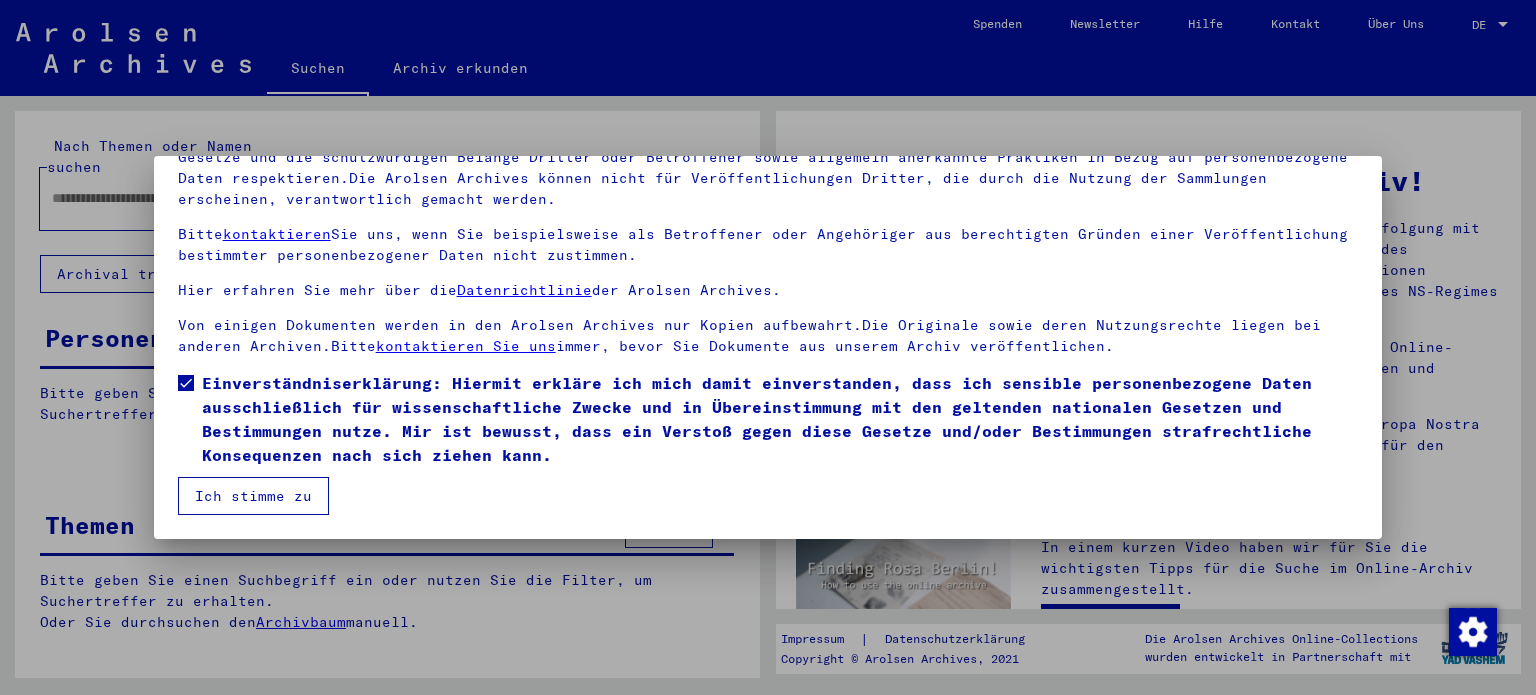 click on "Ich stimme zu" at bounding box center [253, 496] 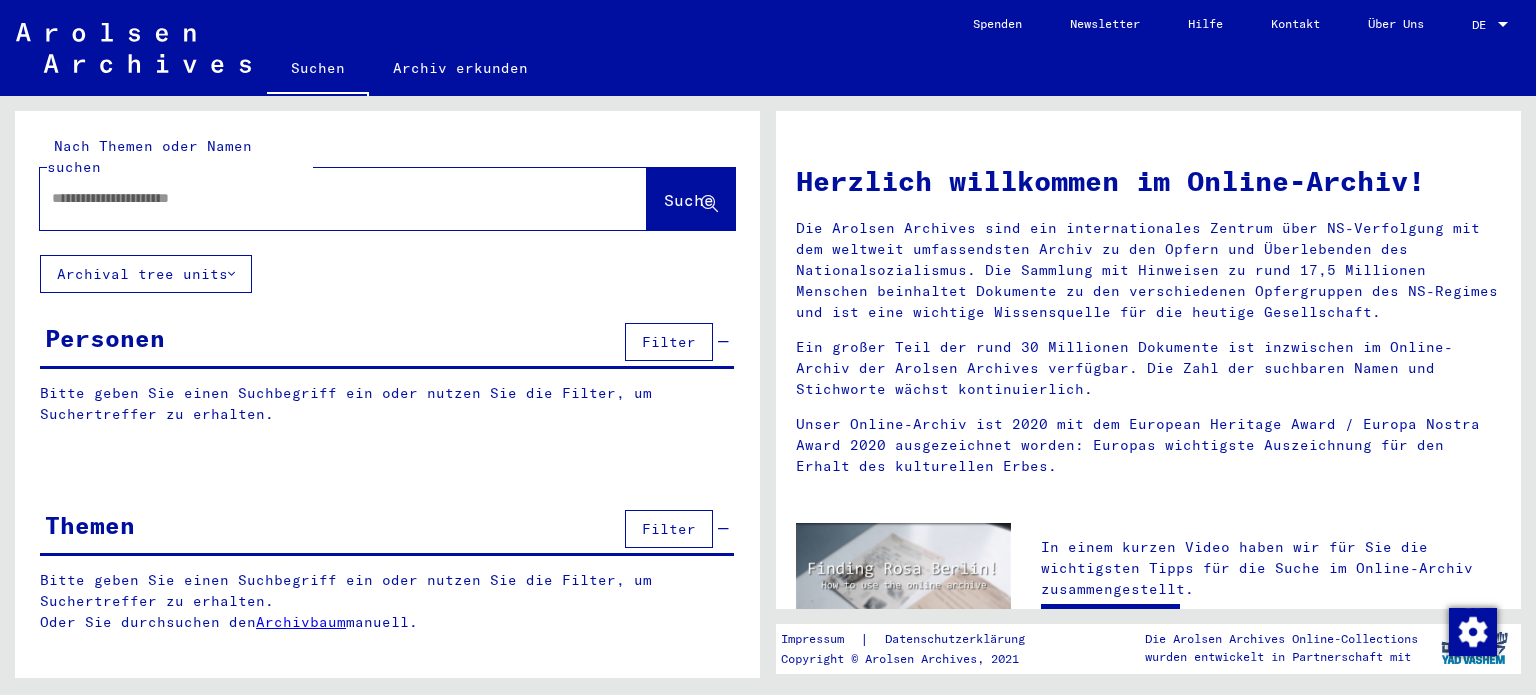 click at bounding box center (319, 198) 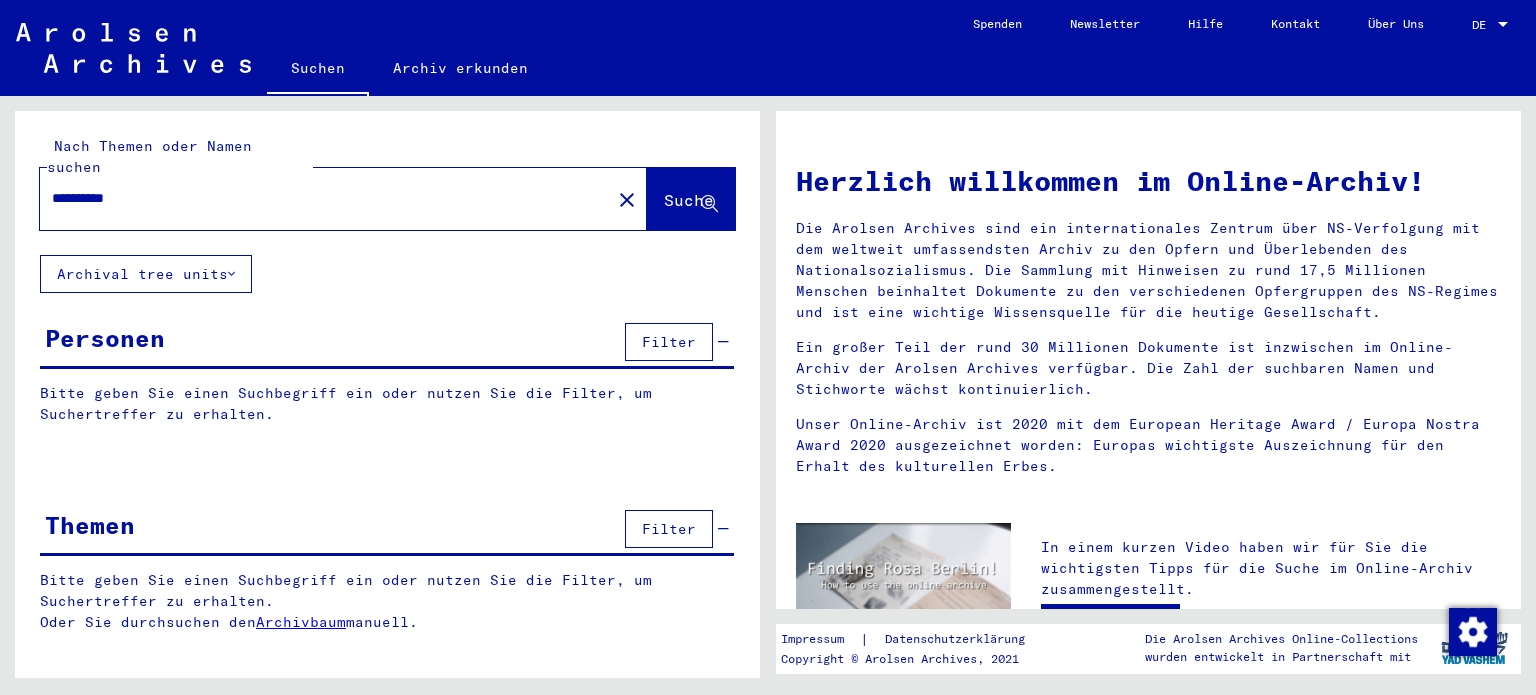 type on "**********" 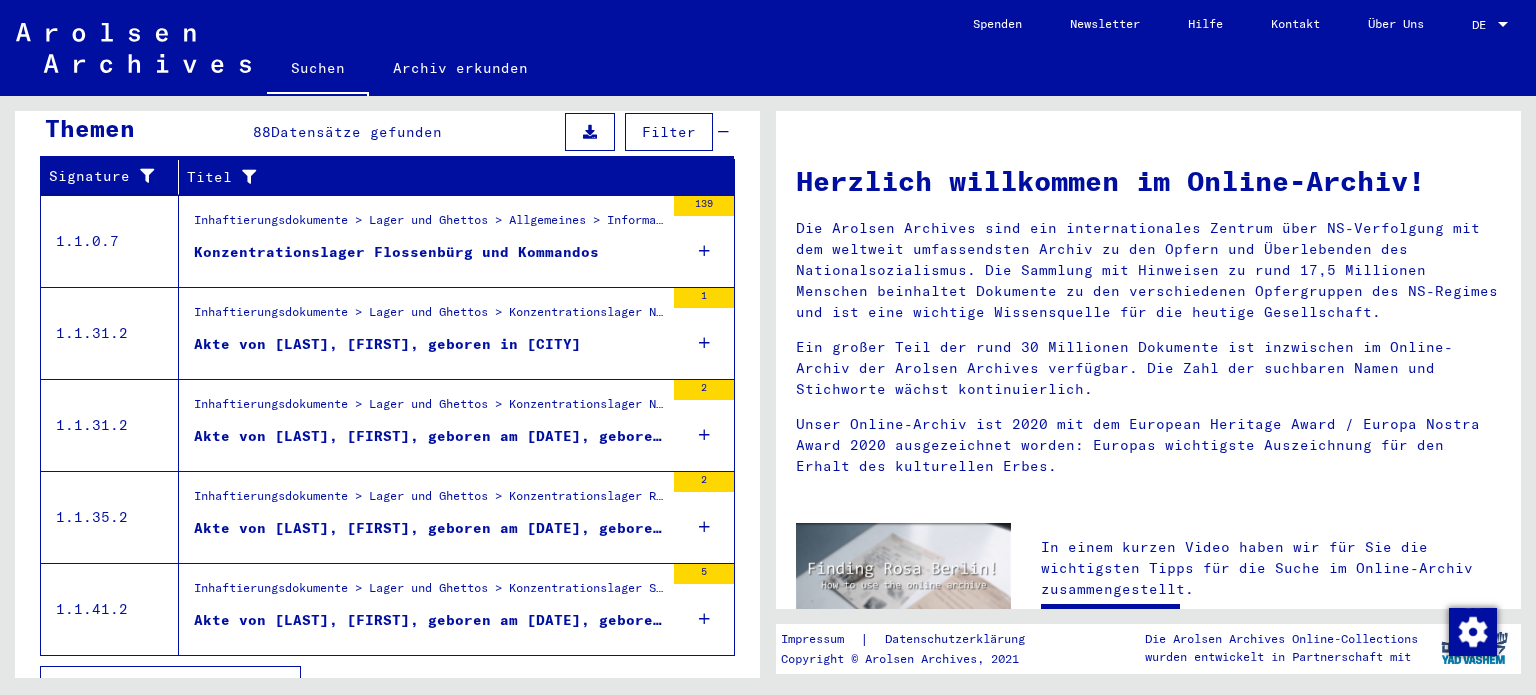 scroll, scrollTop: 696, scrollLeft: 0, axis: vertical 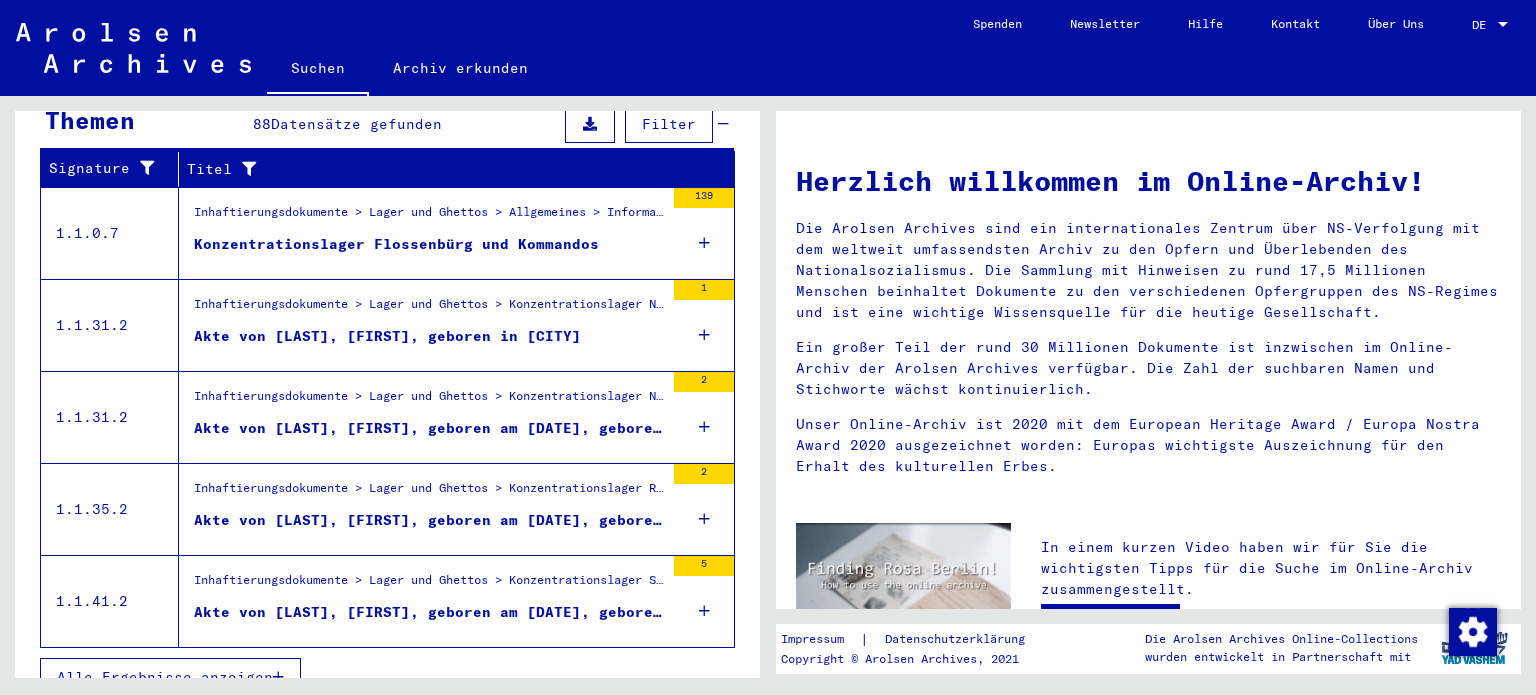 click on "Alle Ergebnisse anzeigen" at bounding box center [165, 677] 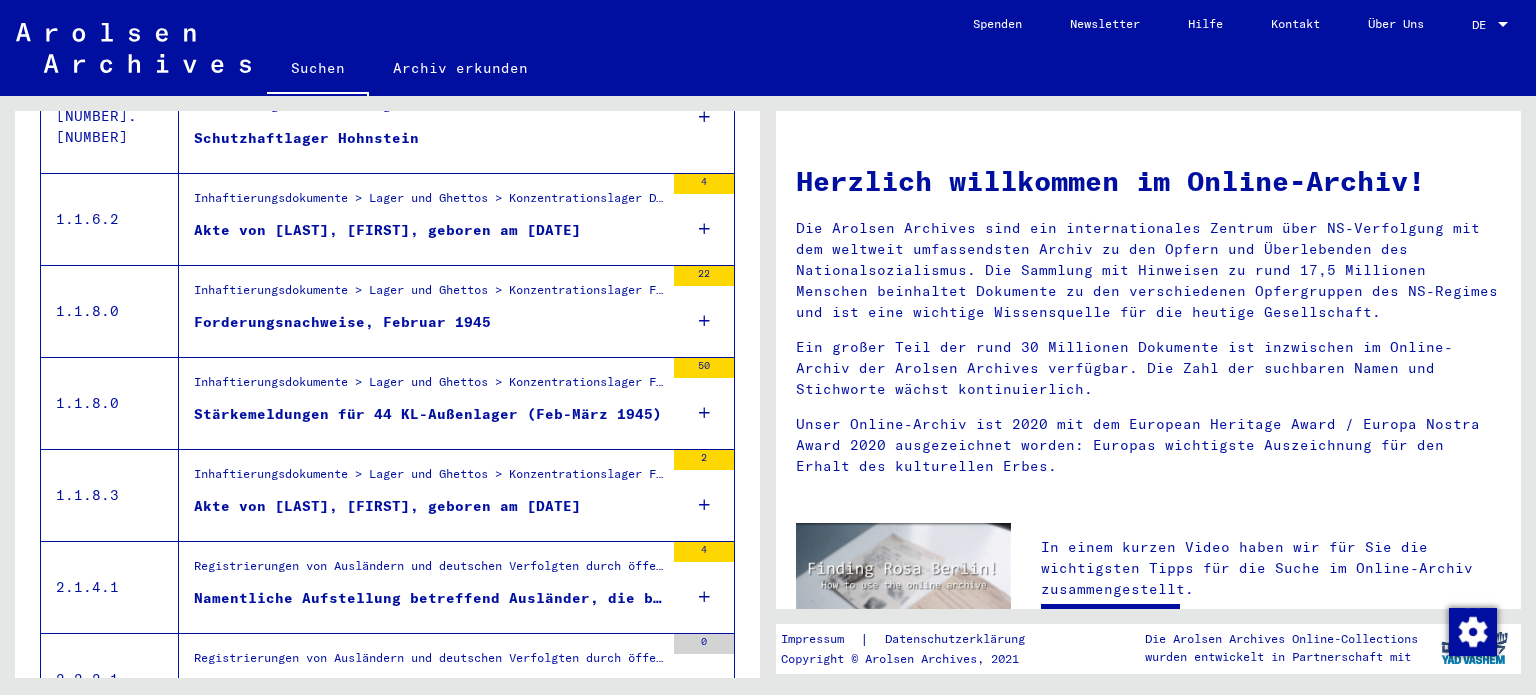 scroll, scrollTop: 2012, scrollLeft: 0, axis: vertical 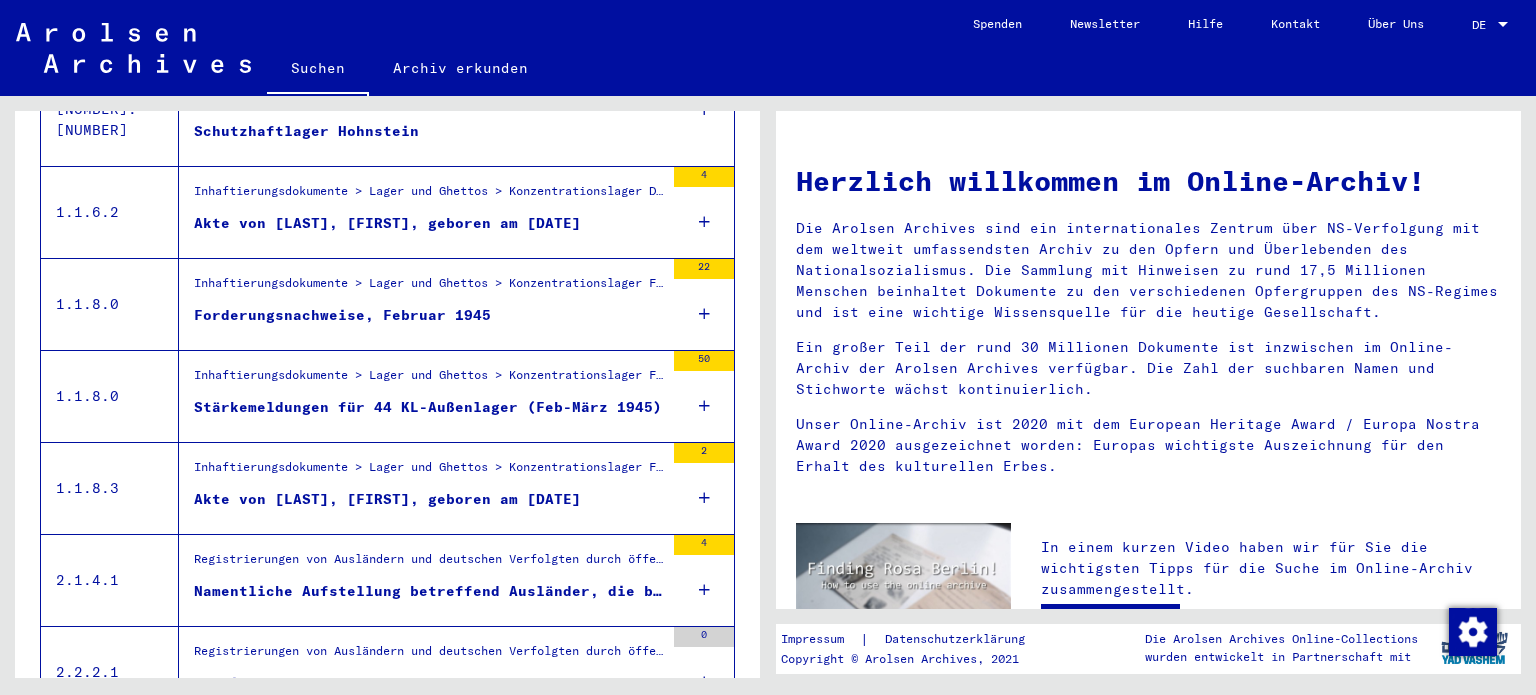 click on "Stärkemeldungen für 44 KL-Außenlager (Feb-März 1945)" at bounding box center (428, 407) 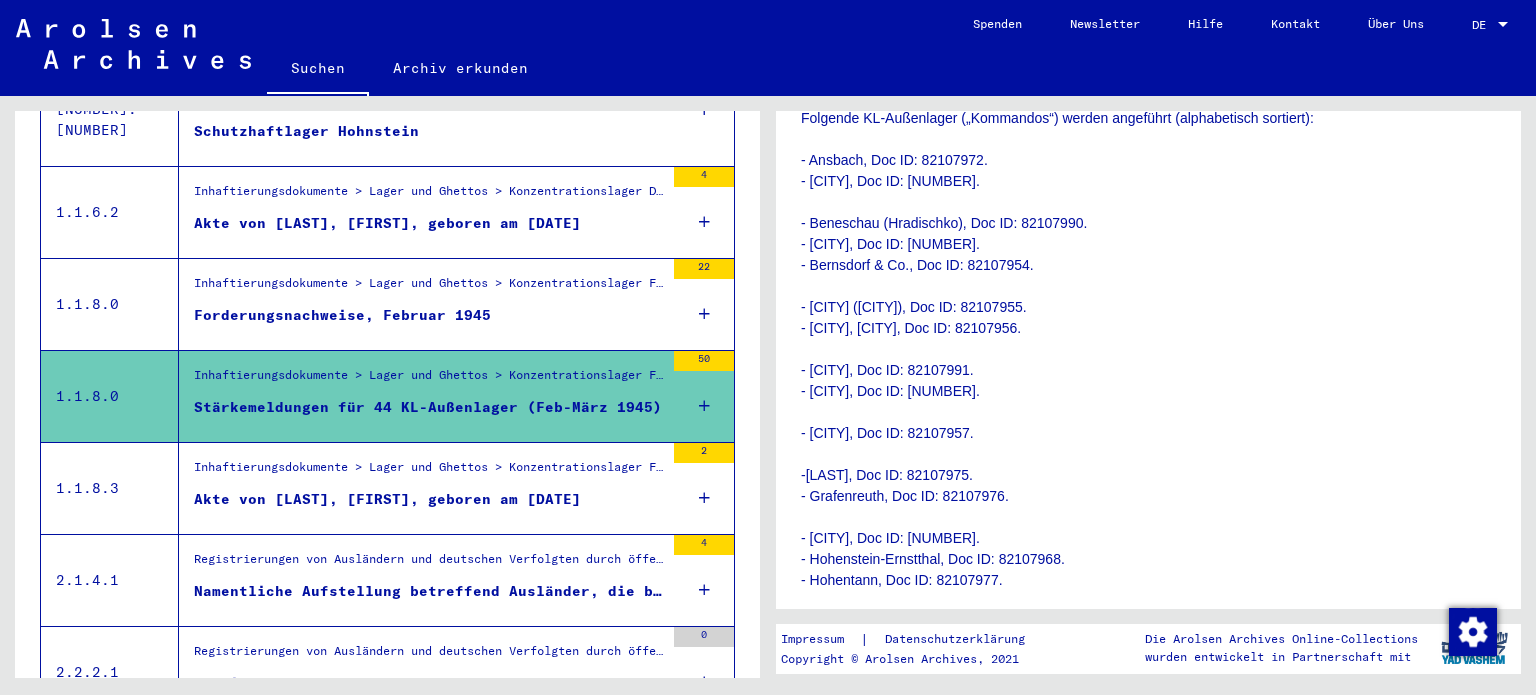 scroll, scrollTop: 486, scrollLeft: 0, axis: vertical 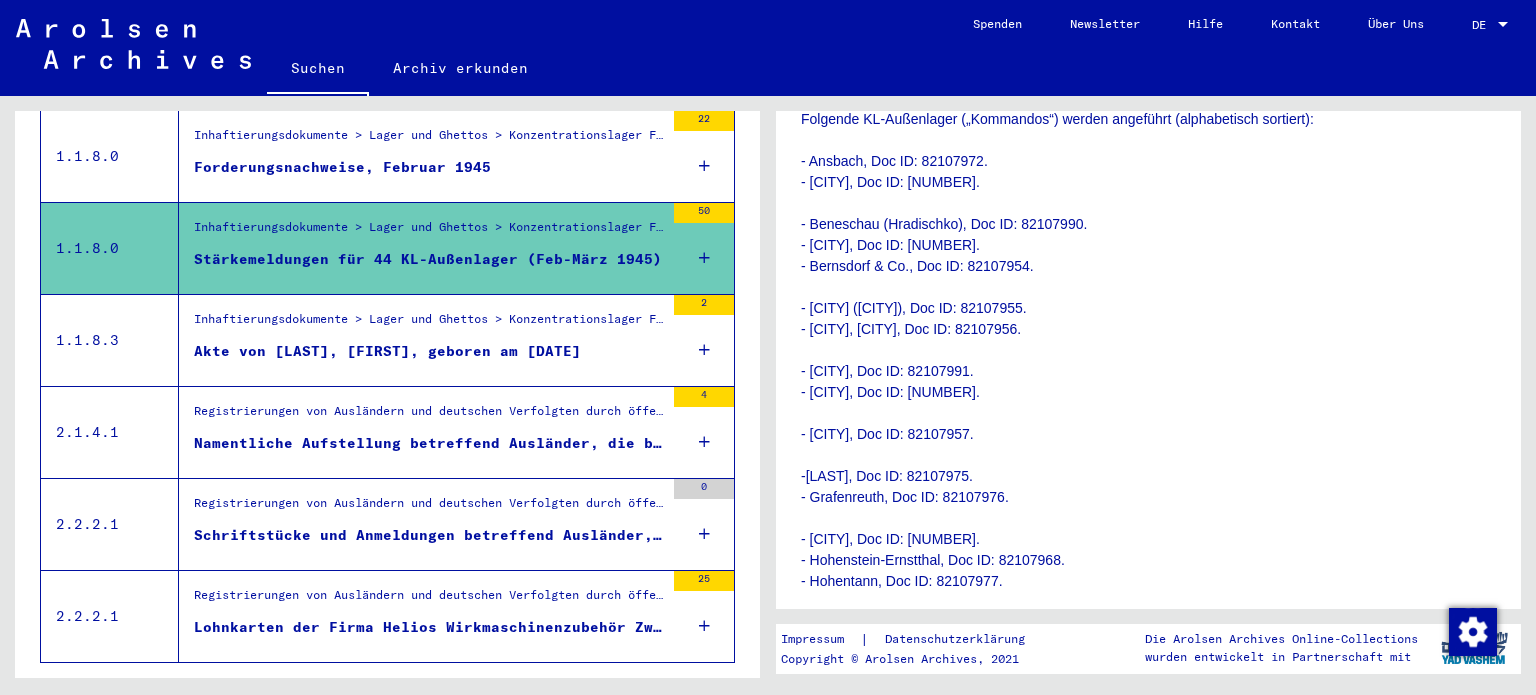 click on "Namentliche Aufstellung betreffend Ausländer, die bei den Tuchfabriken C.G. Rothe in [CITY]/Sachsen beschäftigt waren, Ausstellungsdatum: [DATE]" at bounding box center [429, 443] 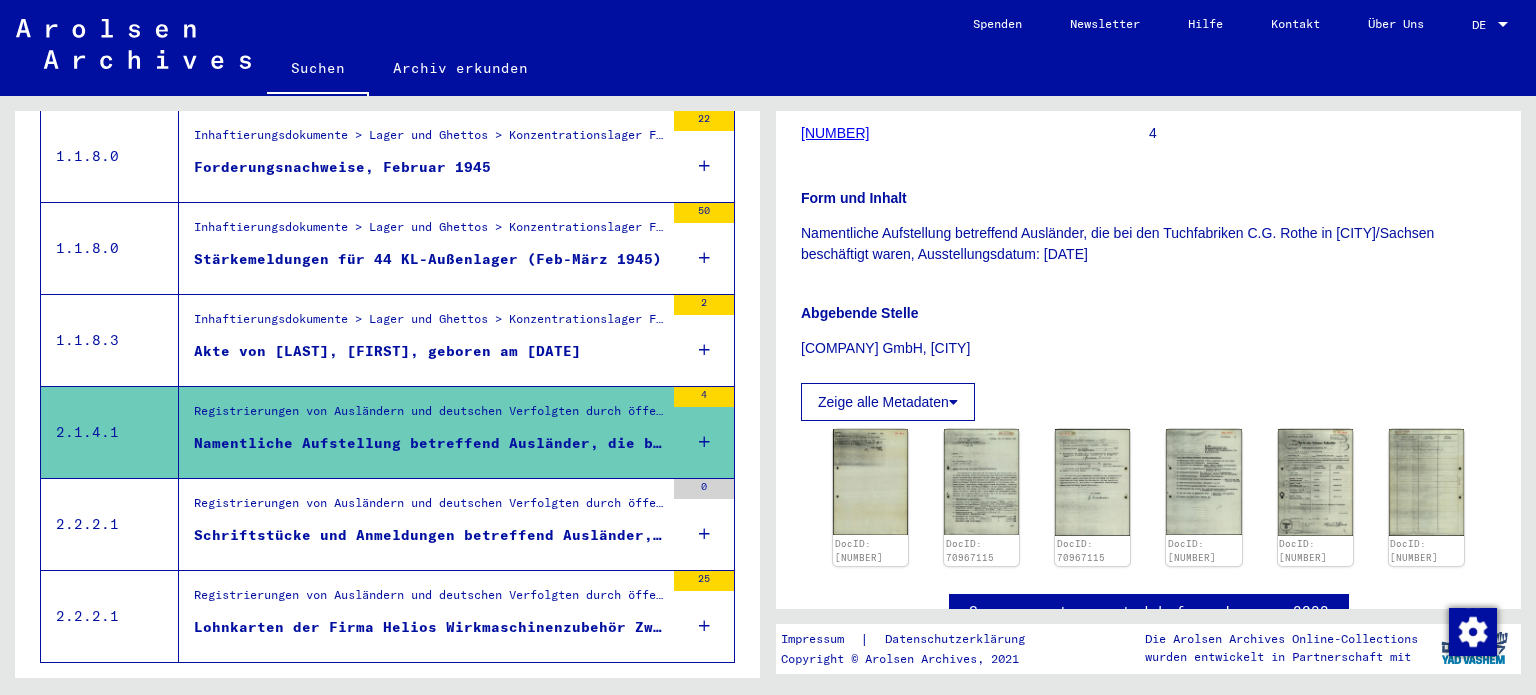 scroll, scrollTop: 359, scrollLeft: 0, axis: vertical 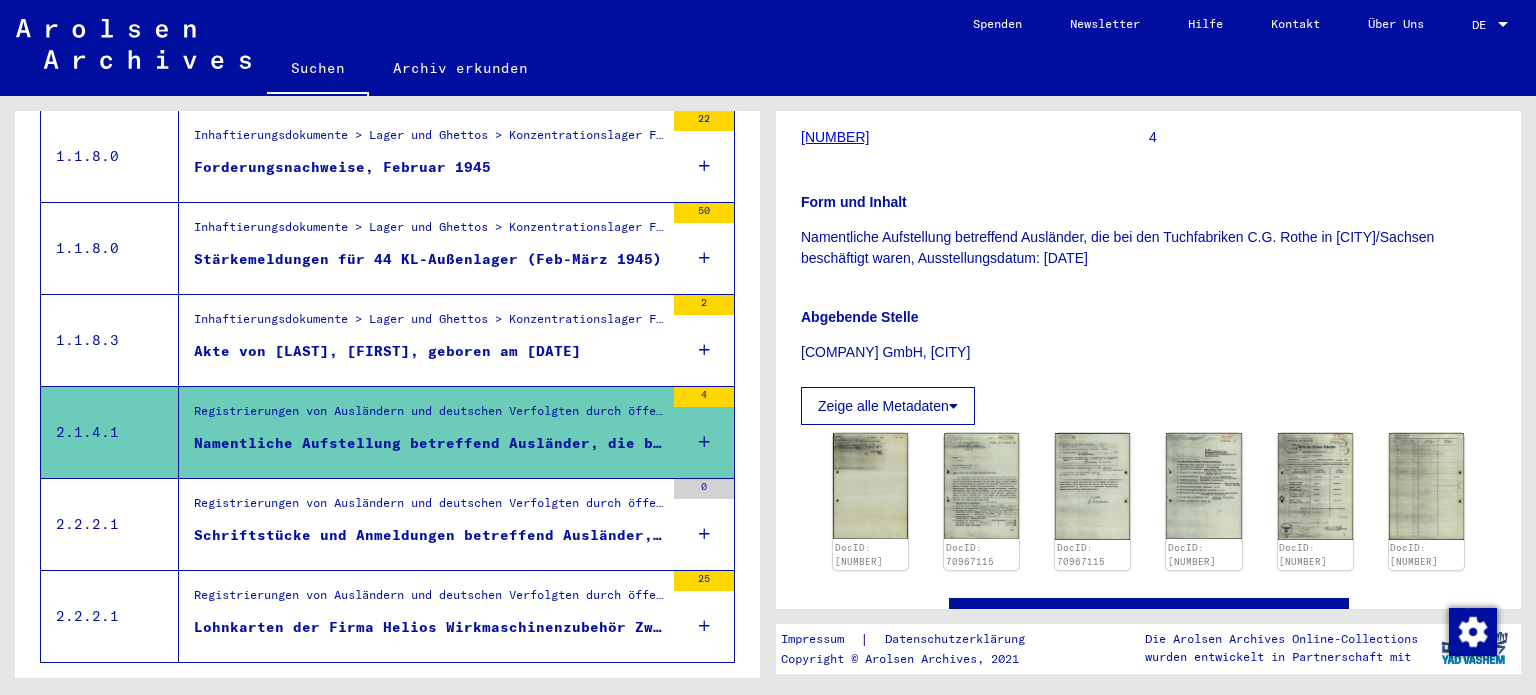 click on "Akte von [LAST], [FIRST], geboren am [DATE]" at bounding box center (387, 351) 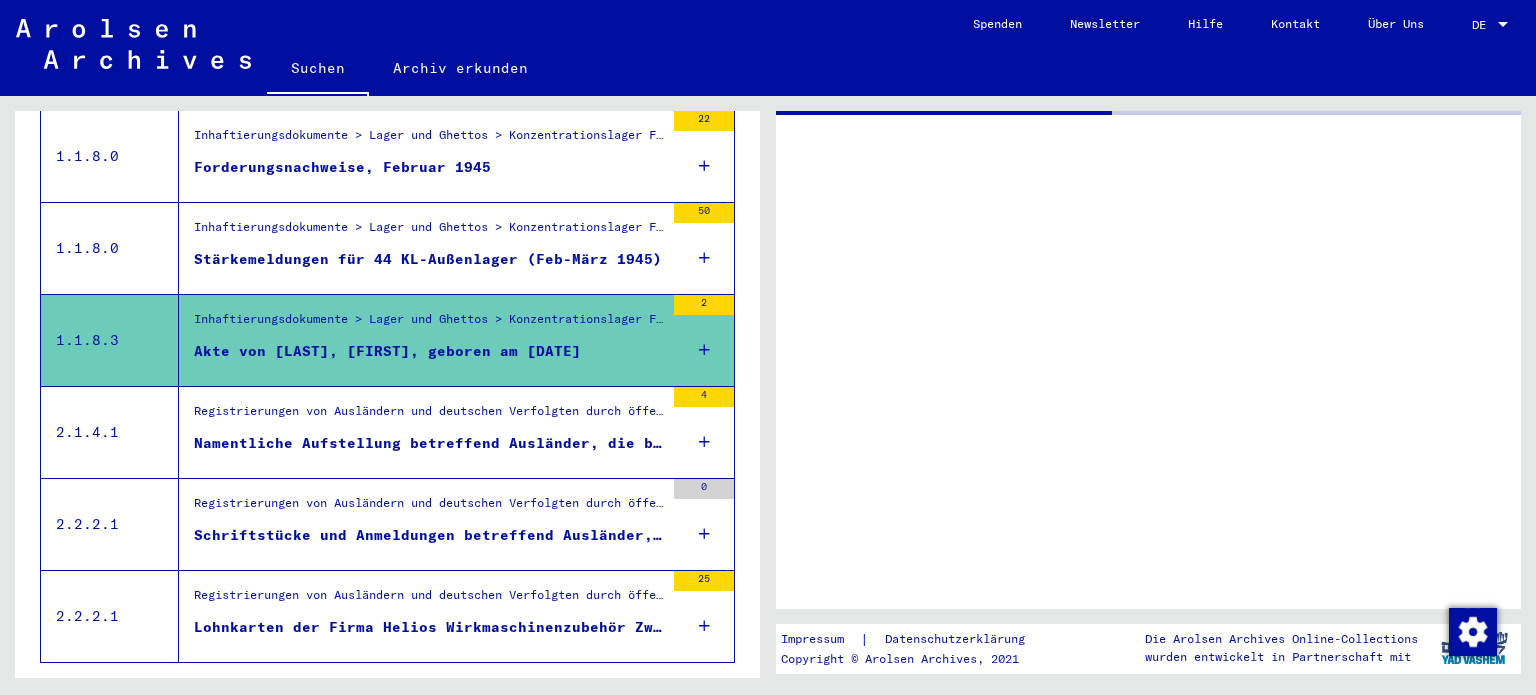 scroll, scrollTop: 2229, scrollLeft: 0, axis: vertical 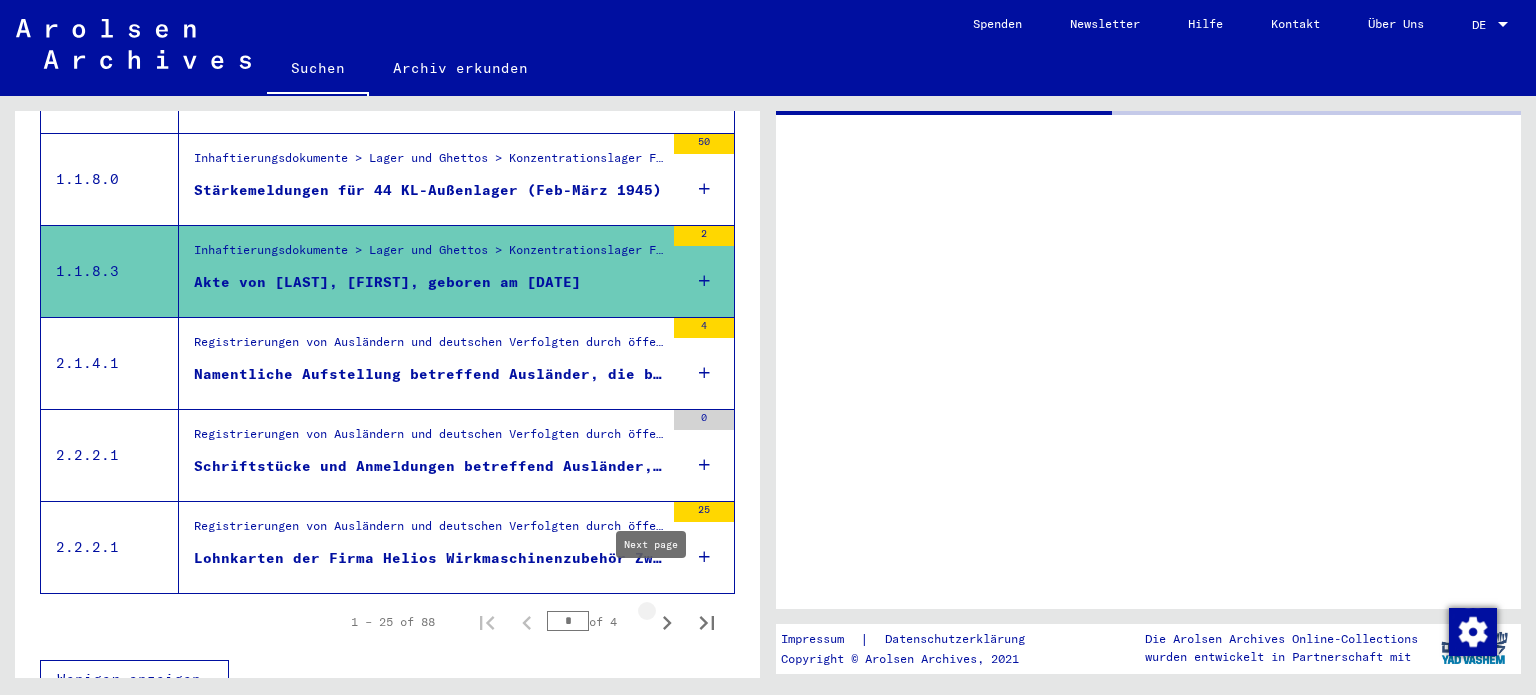 click 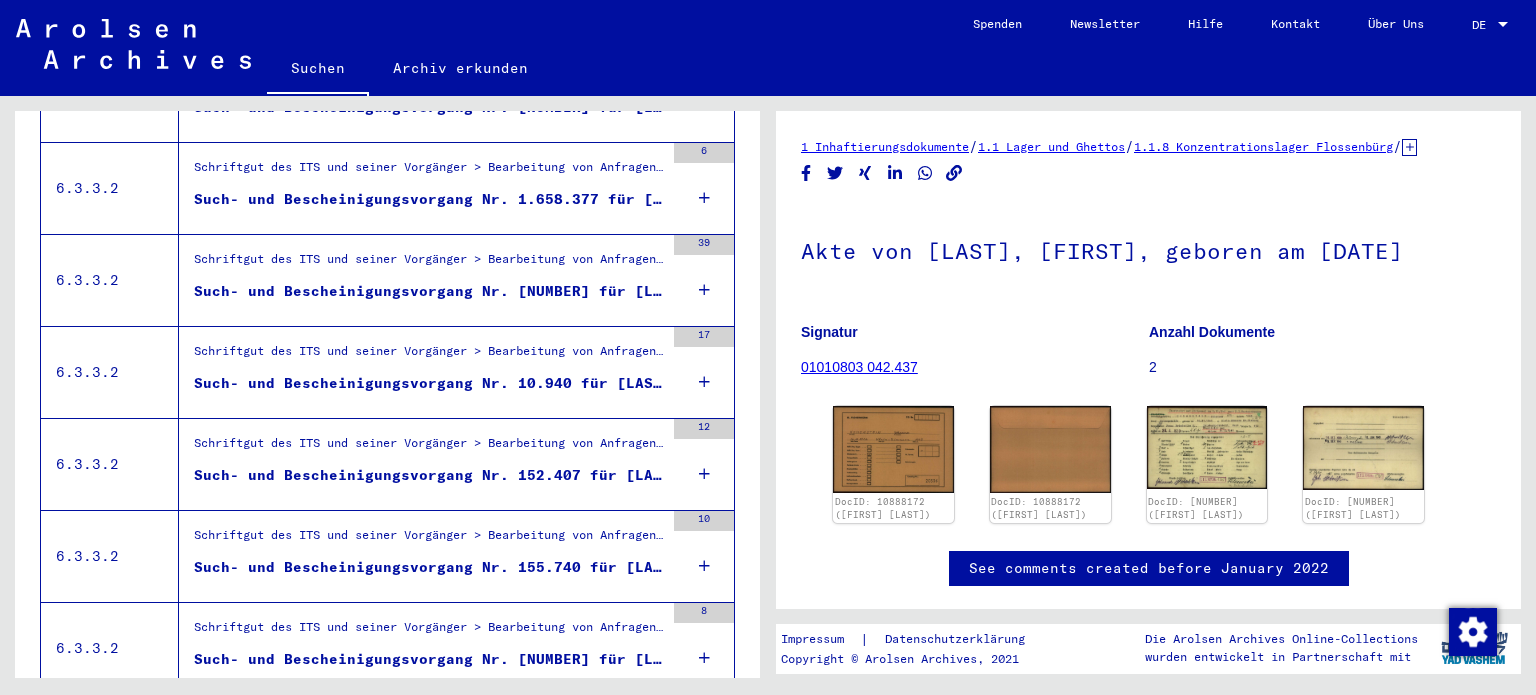 scroll, scrollTop: 1070, scrollLeft: 0, axis: vertical 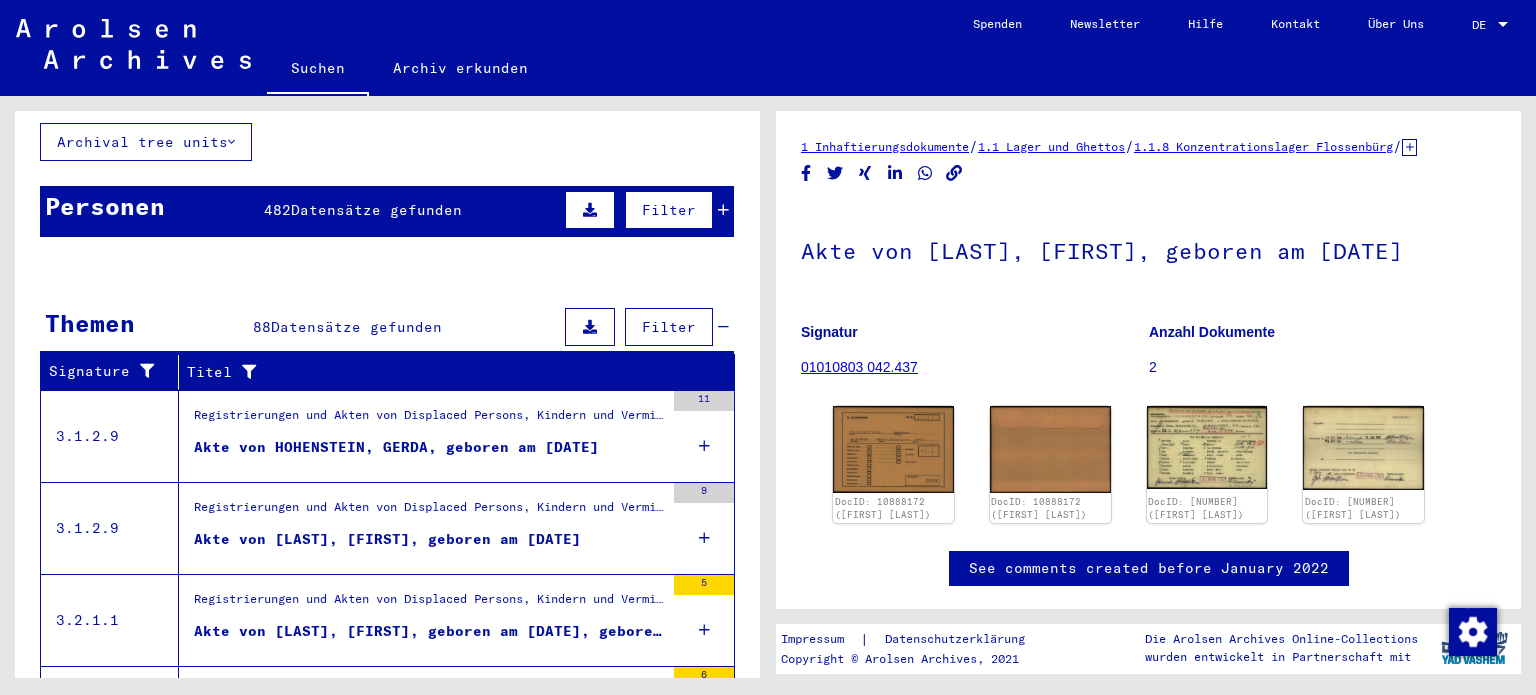 click on "Akte von HOHENSTEIN, GERDA, geboren am [DATE]" at bounding box center [396, 447] 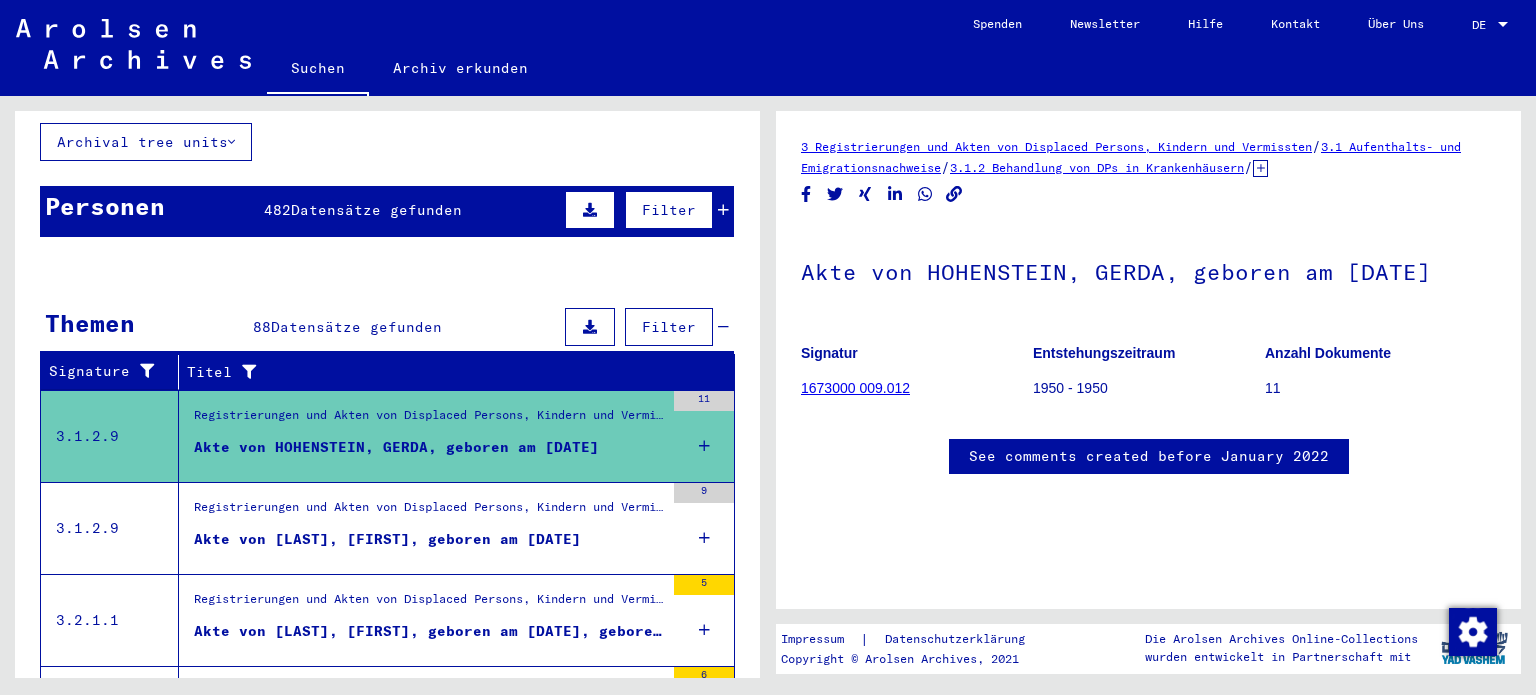 scroll, scrollTop: 0, scrollLeft: 0, axis: both 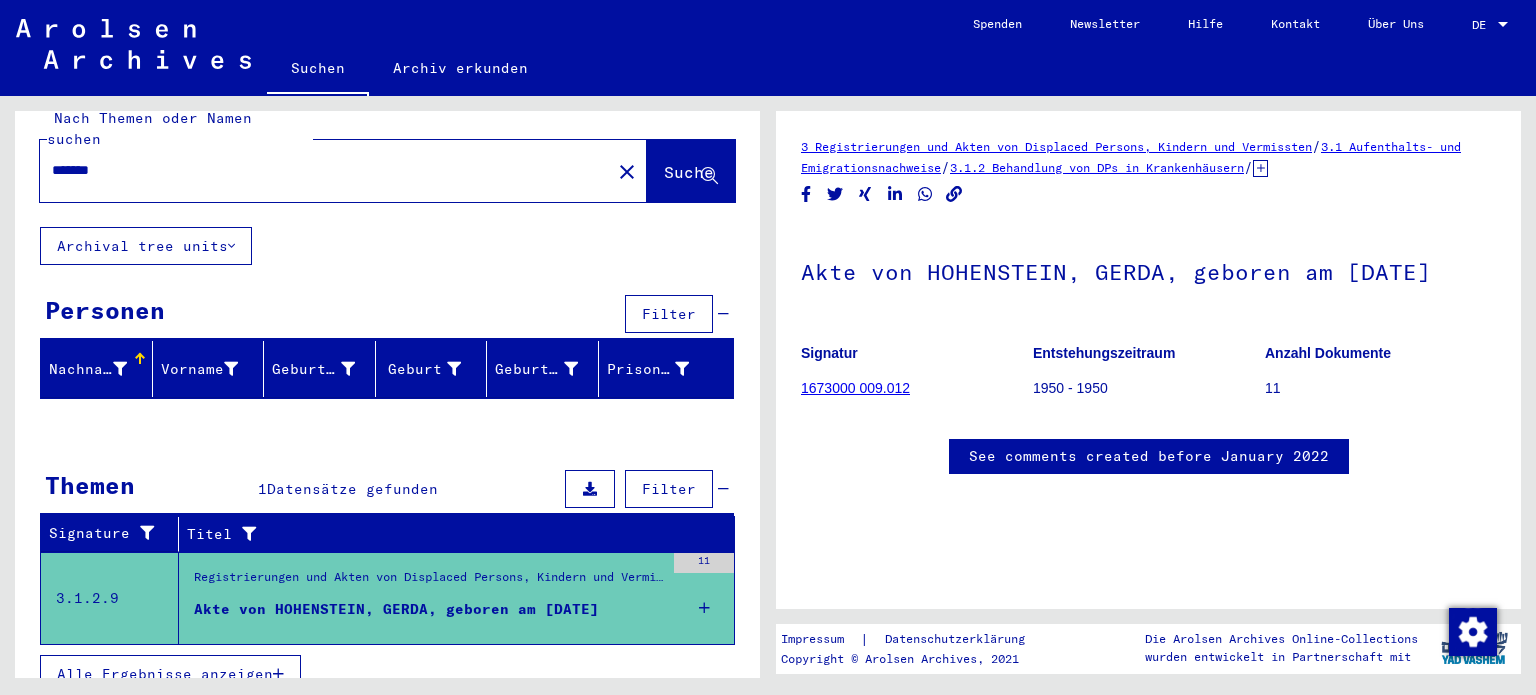 click on "Alle Ergebnisse anzeigen" at bounding box center (165, 674) 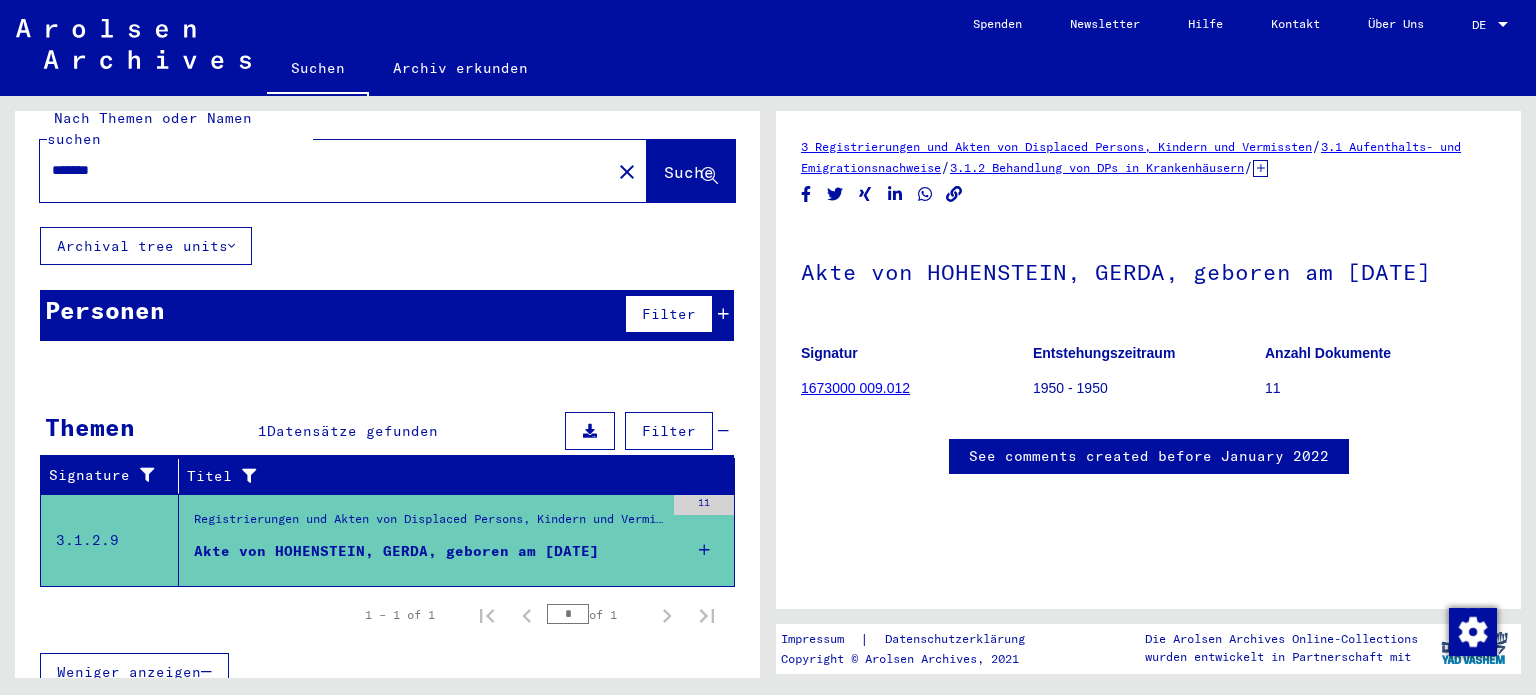 scroll, scrollTop: 26, scrollLeft: 0, axis: vertical 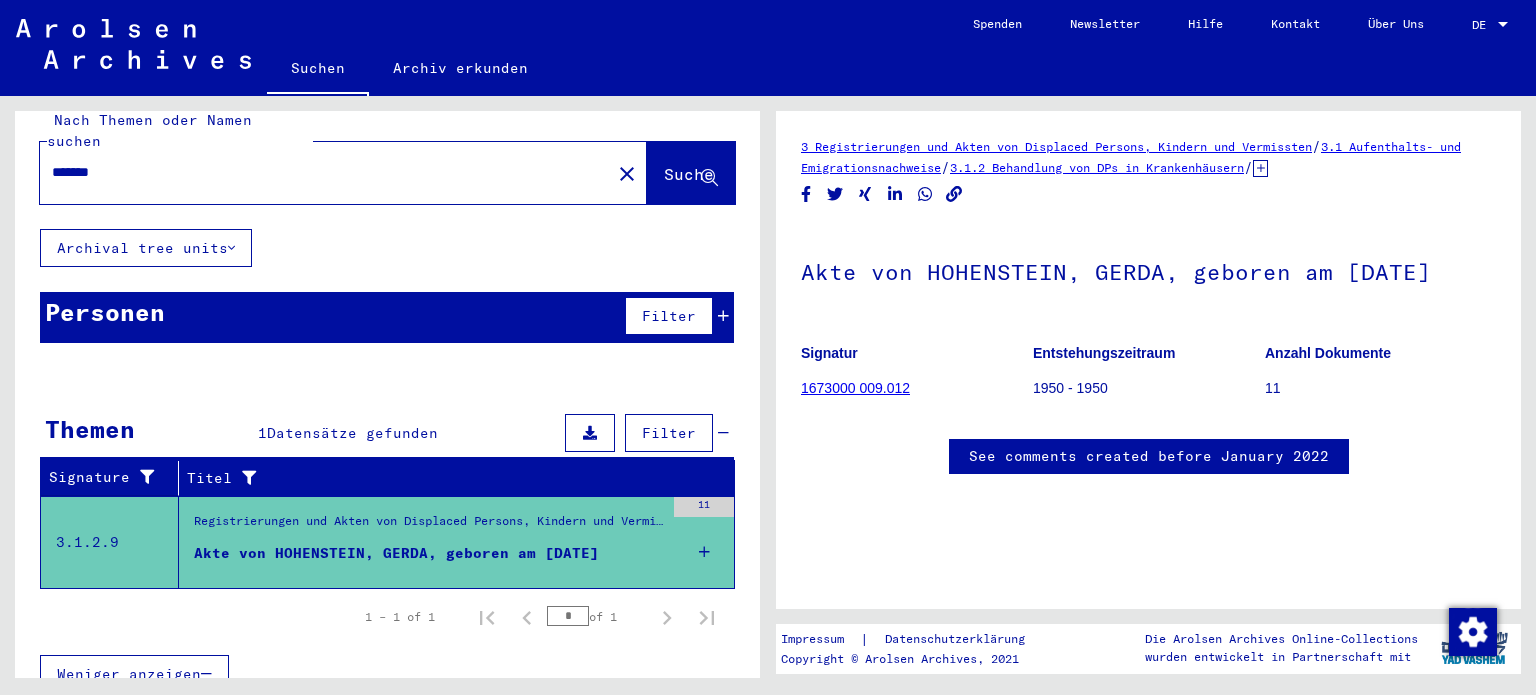 click on "Akte von HOHENSTEIN, GERDA, geboren am [DATE]" 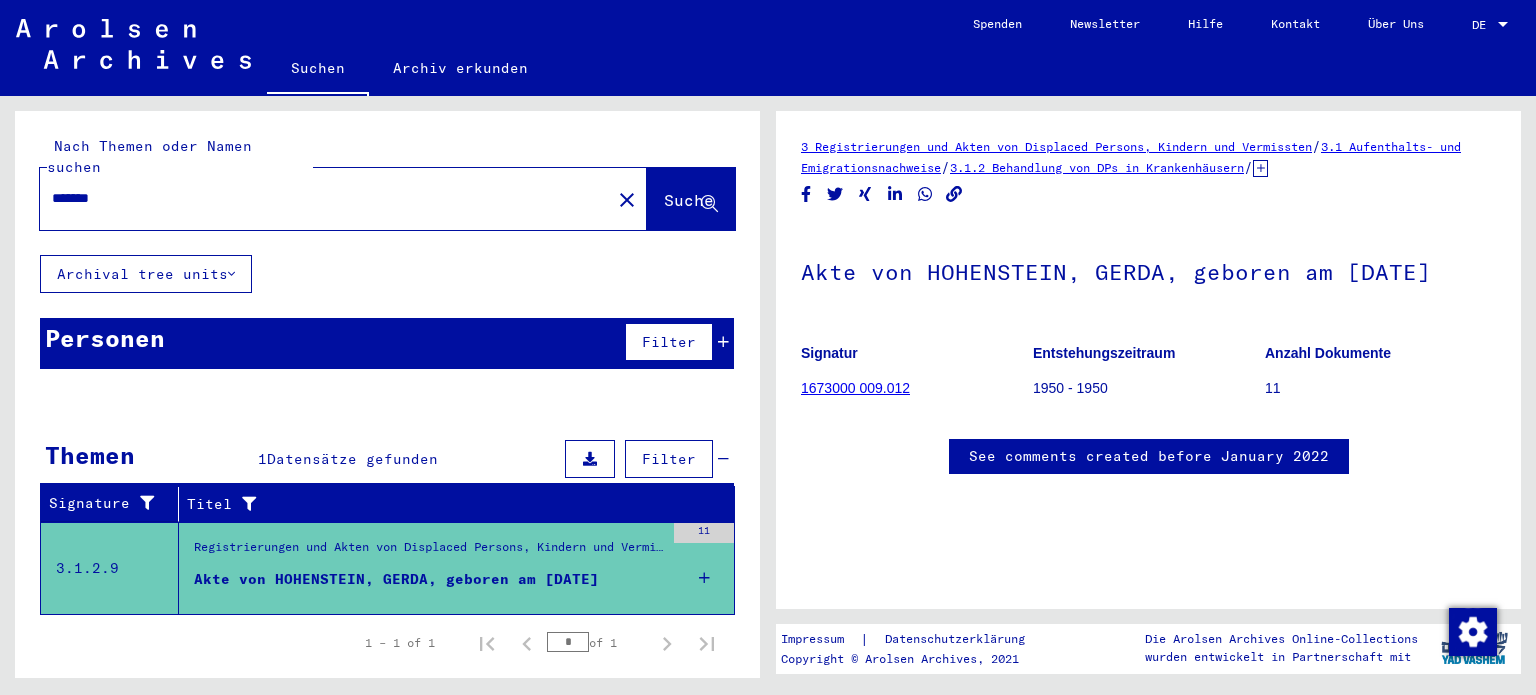 drag, startPoint x: 114, startPoint y: 154, endPoint x: 5, endPoint y: 90, distance: 126.40016 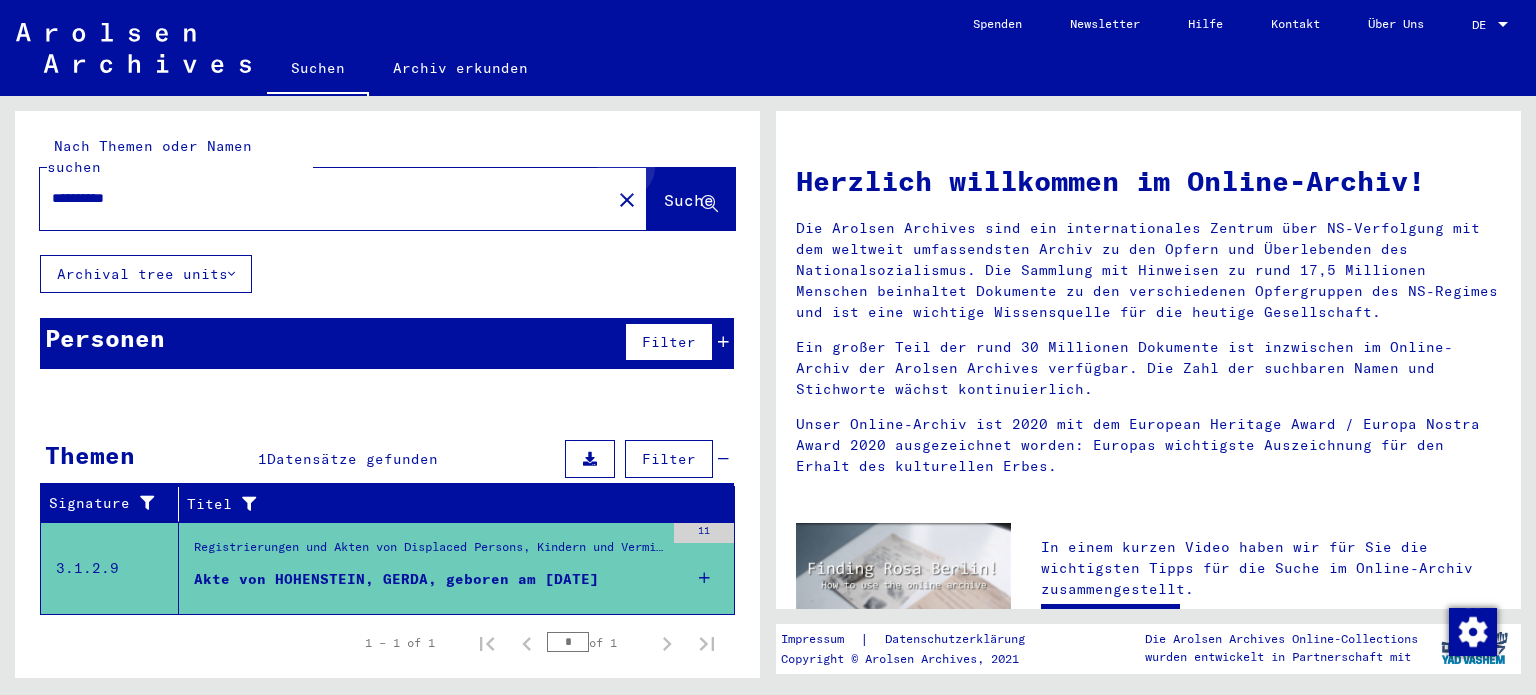 click on "Suche" 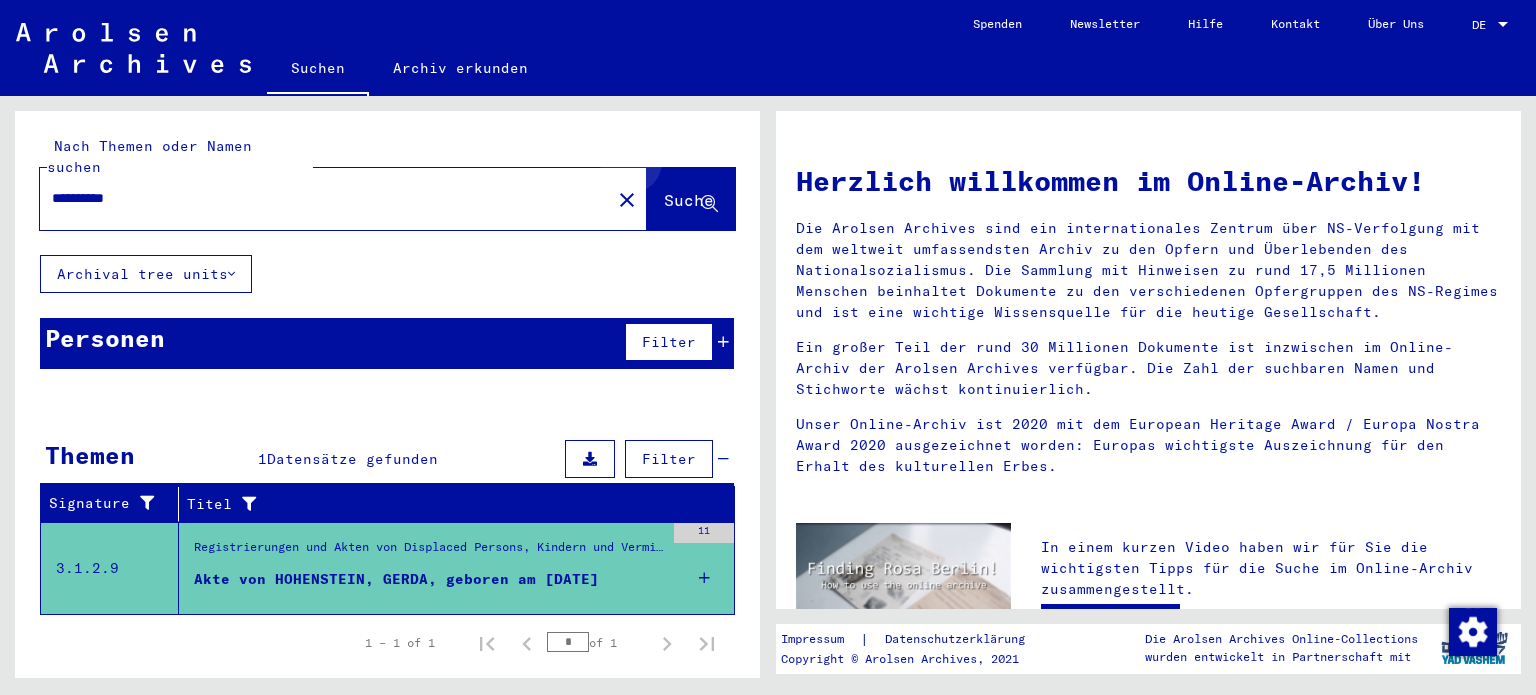 click on "Suche" 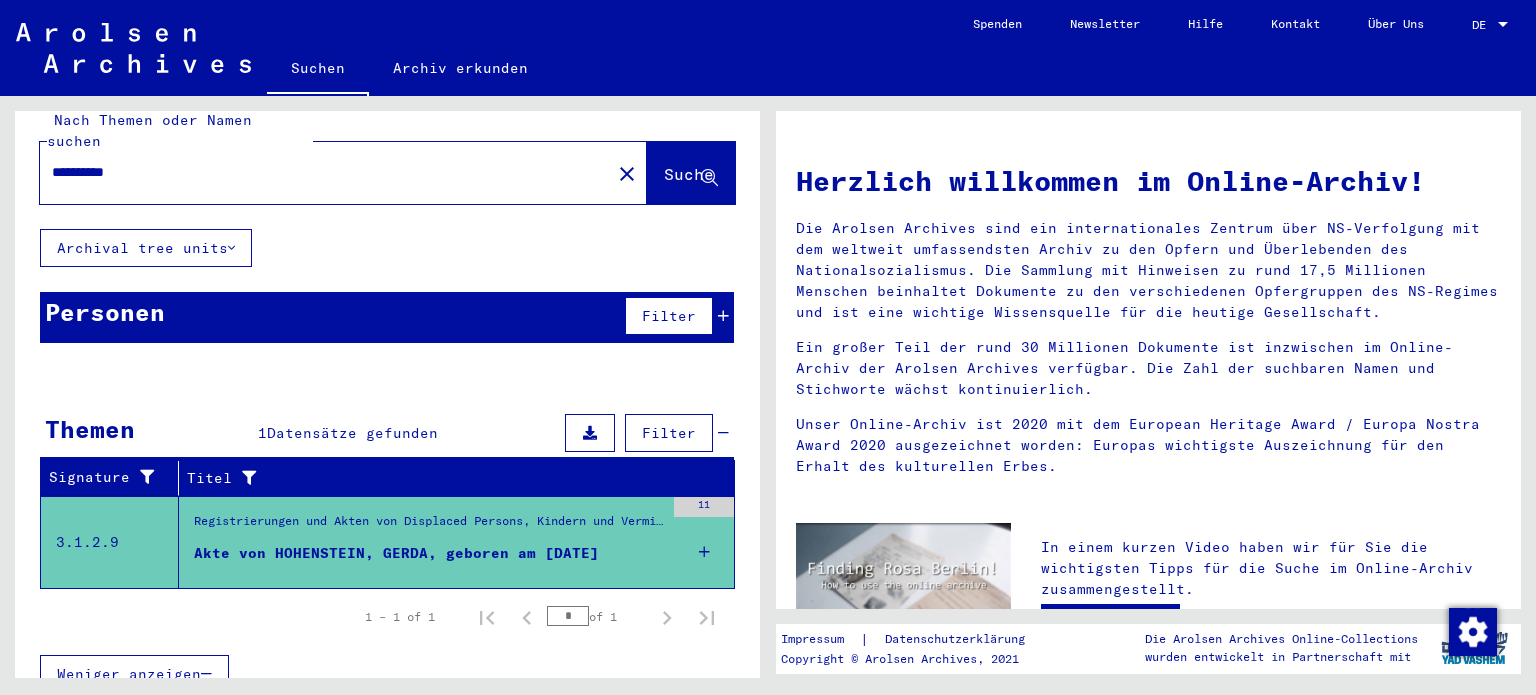 scroll, scrollTop: 0, scrollLeft: 0, axis: both 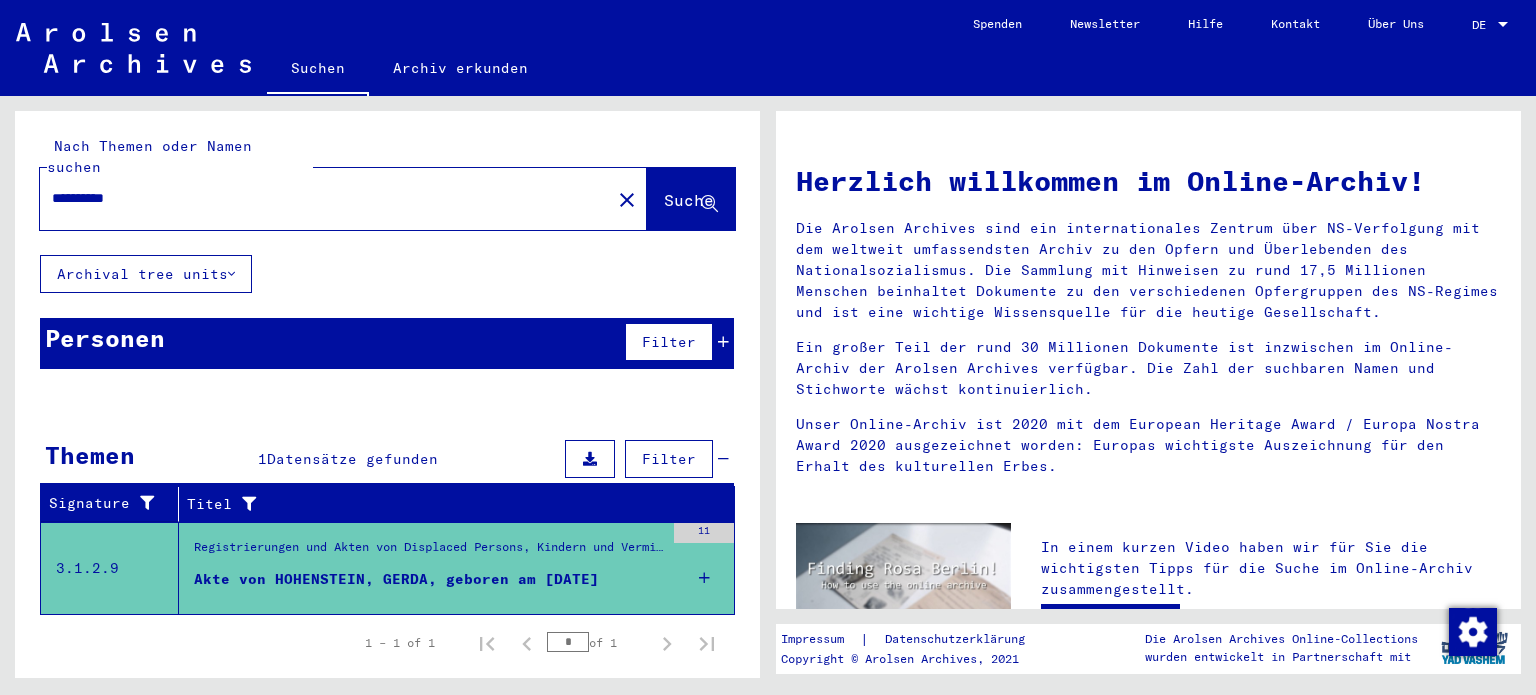 click on "**********" 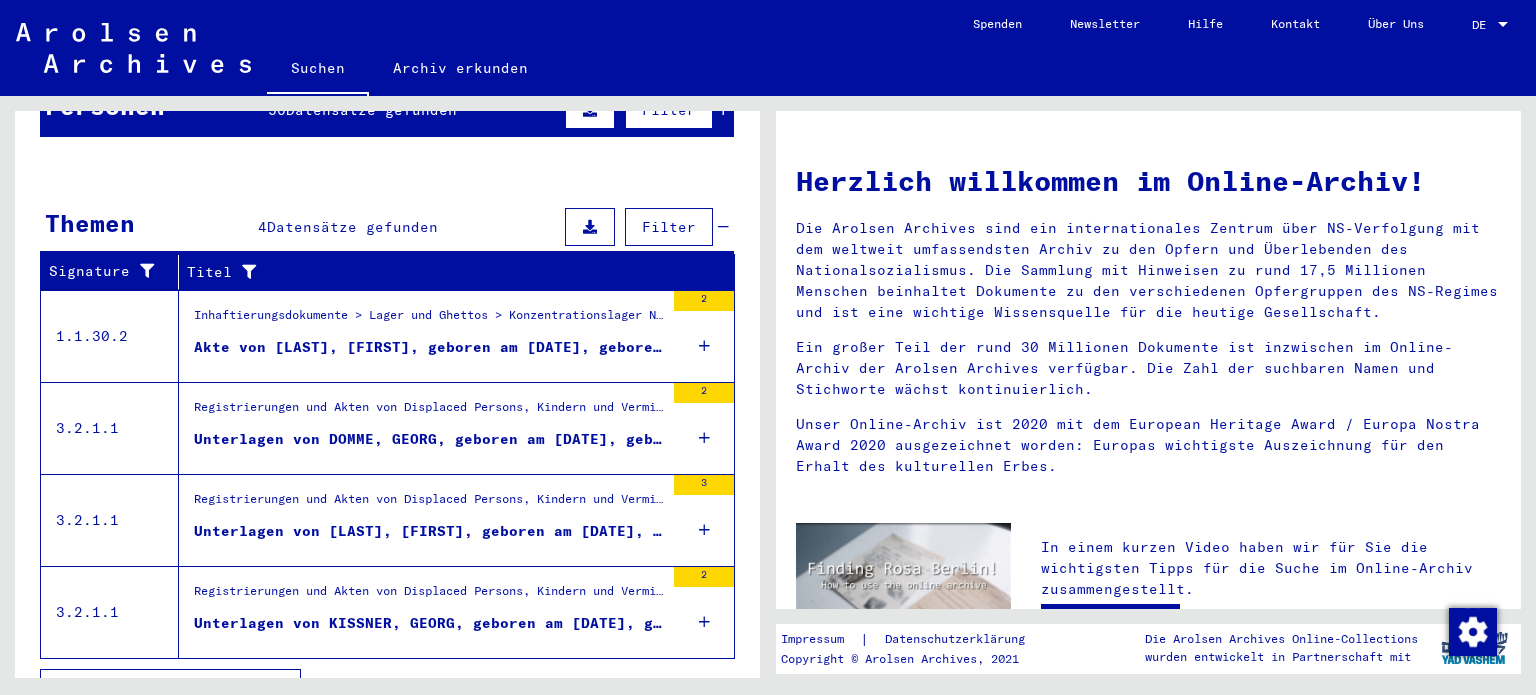 scroll, scrollTop: 240, scrollLeft: 0, axis: vertical 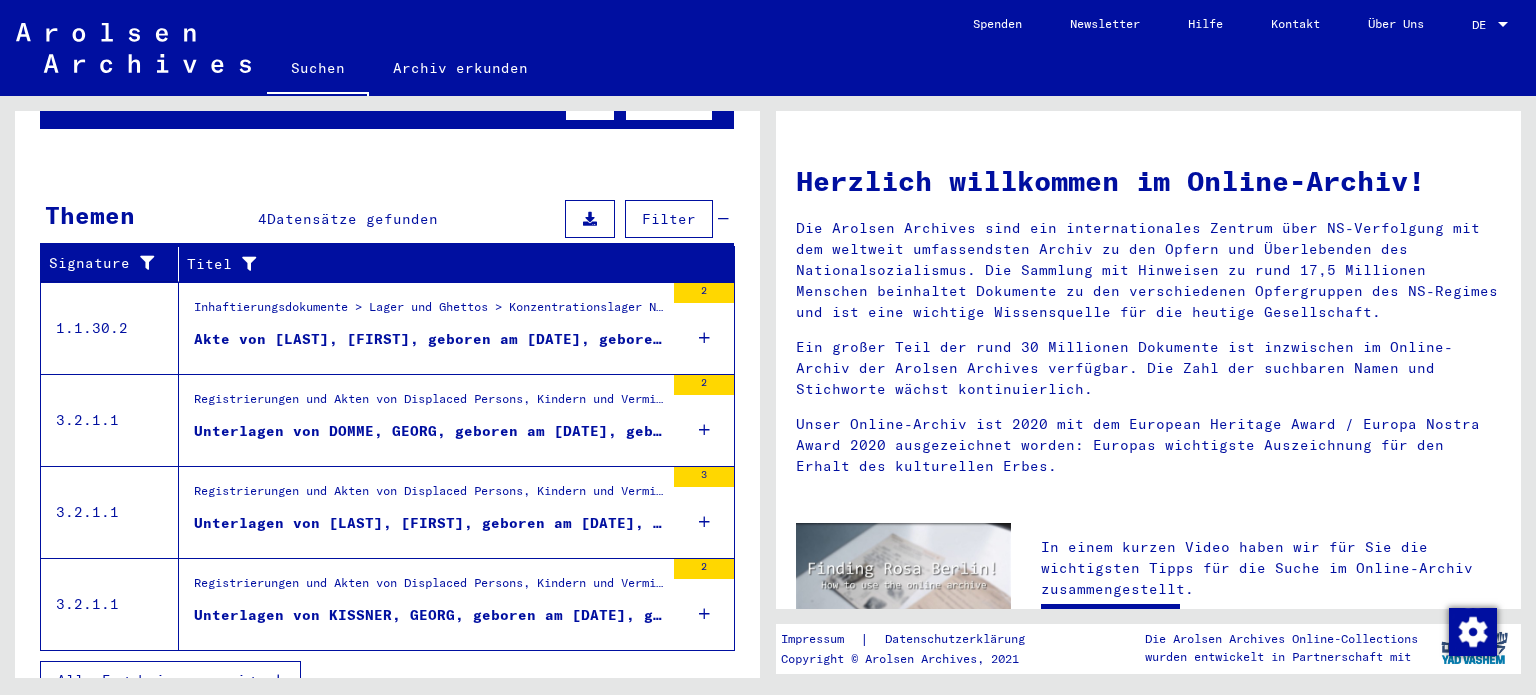 click on "Akte von [LAST], [FIRST], geboren am [DATE], geboren in [CITY]" at bounding box center (429, 344) 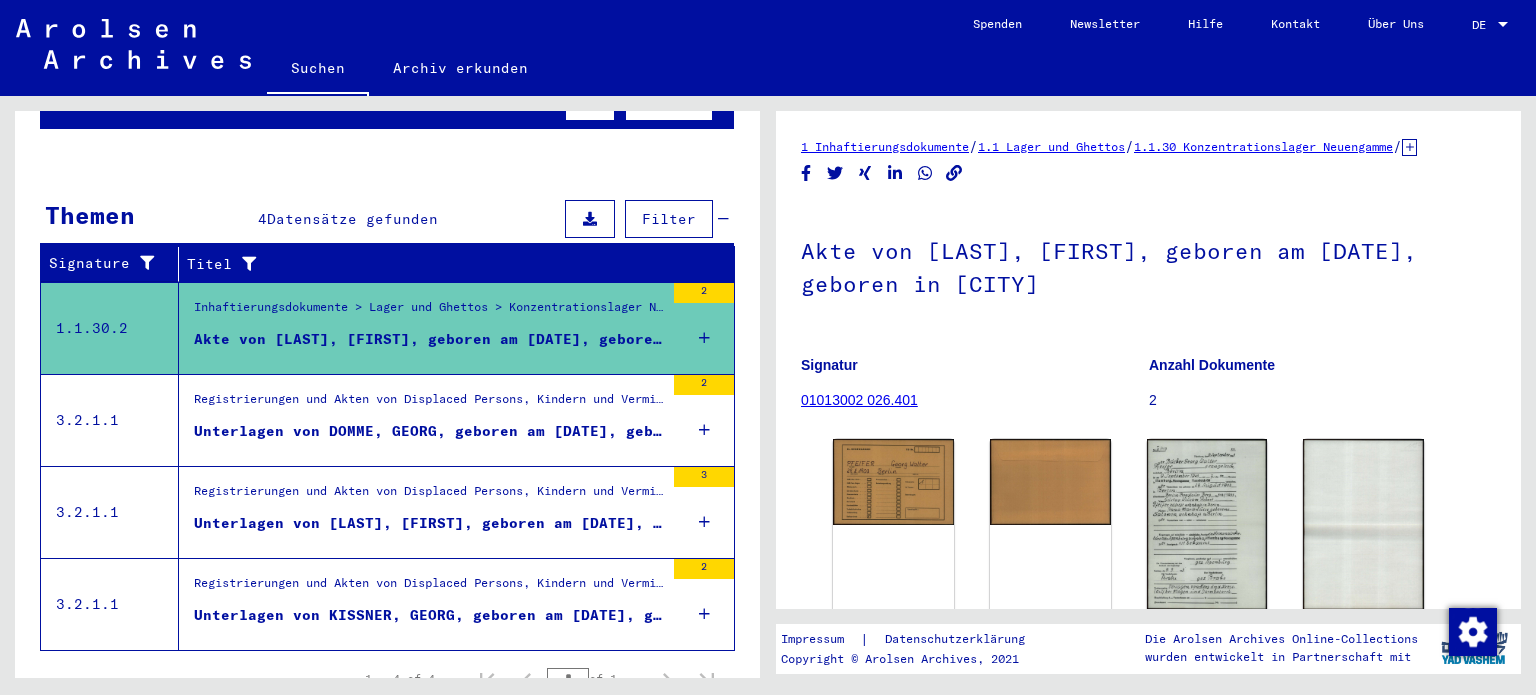 scroll, scrollTop: 0, scrollLeft: 0, axis: both 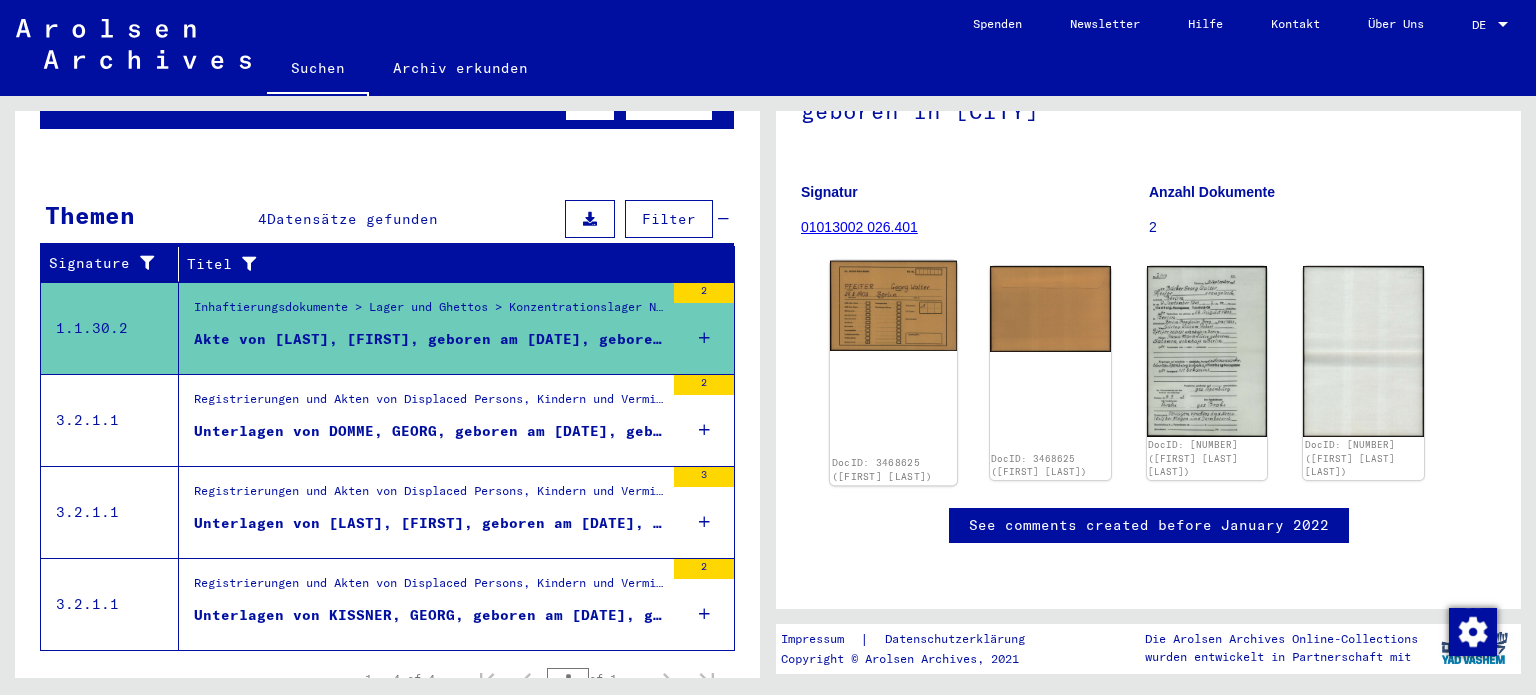 click 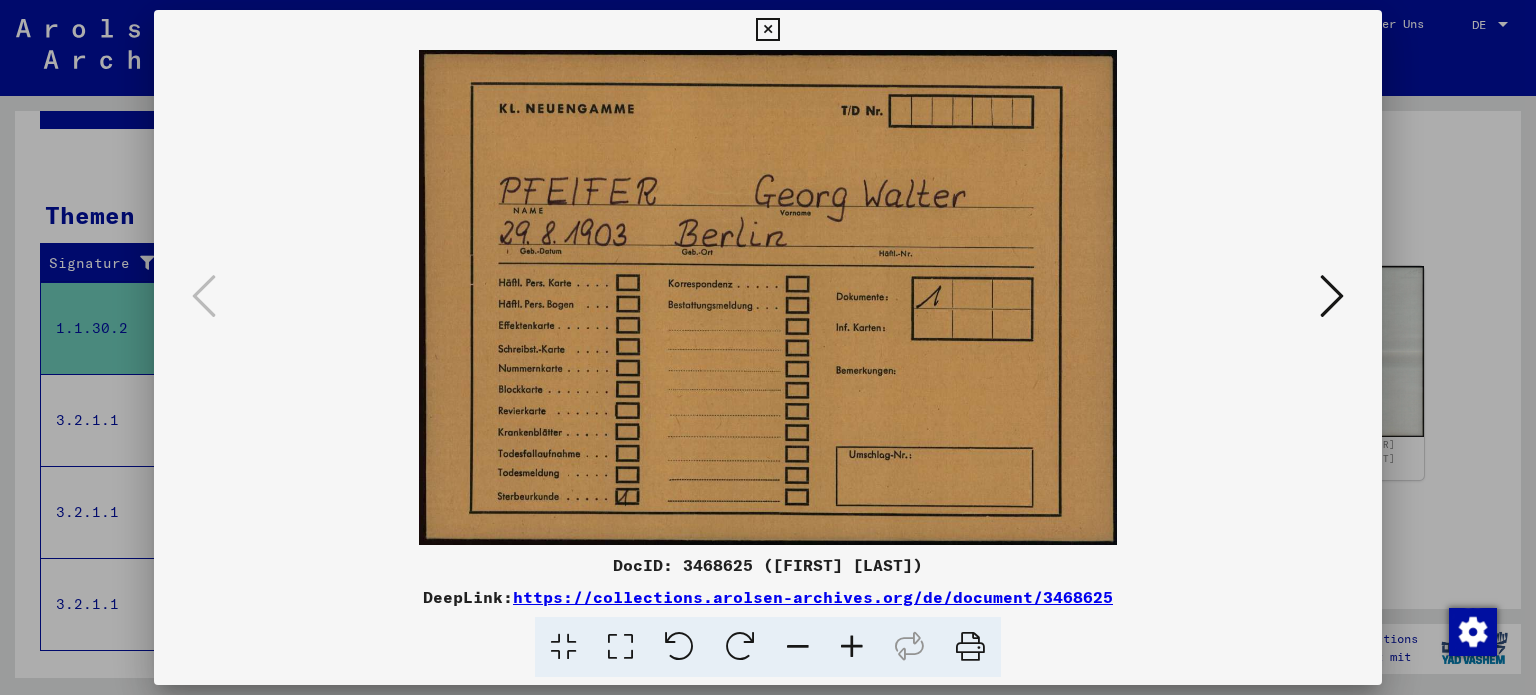 click at bounding box center (1332, 296) 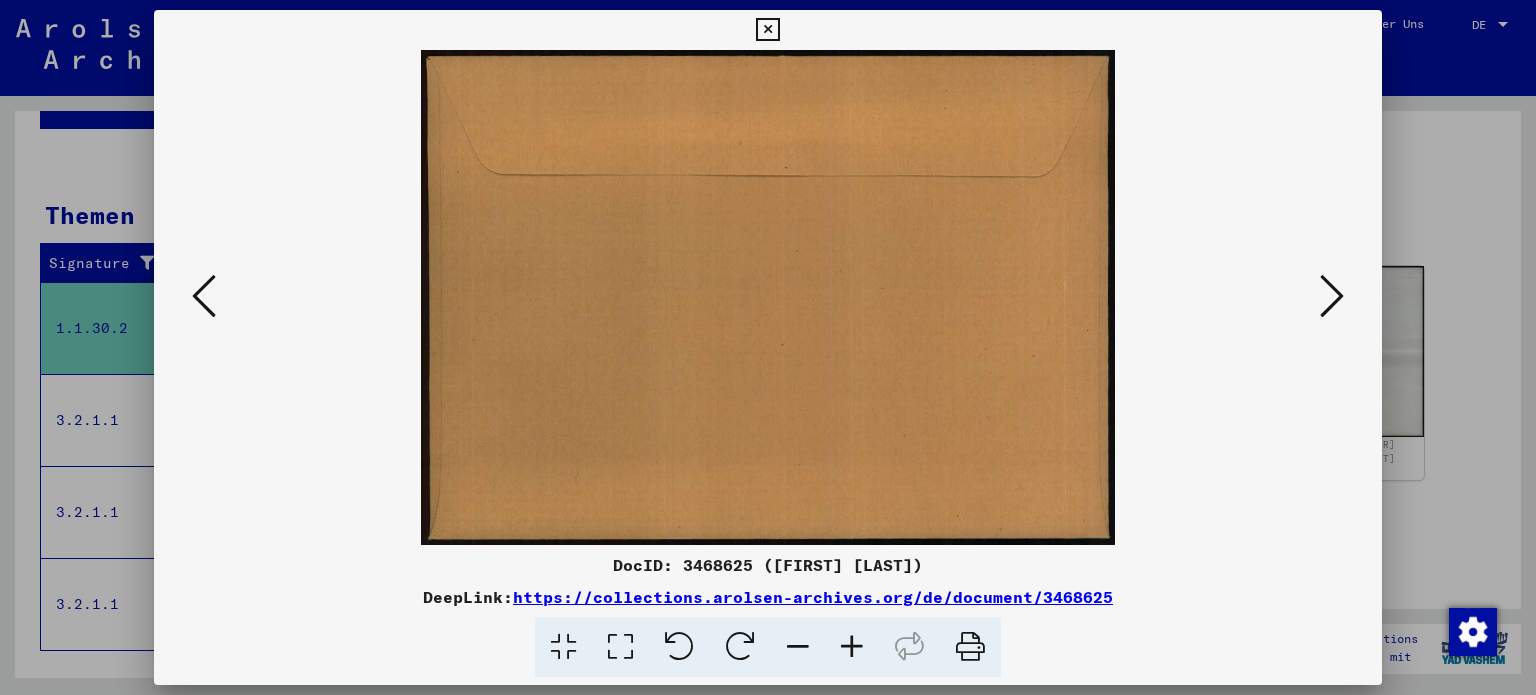 click at bounding box center [768, 347] 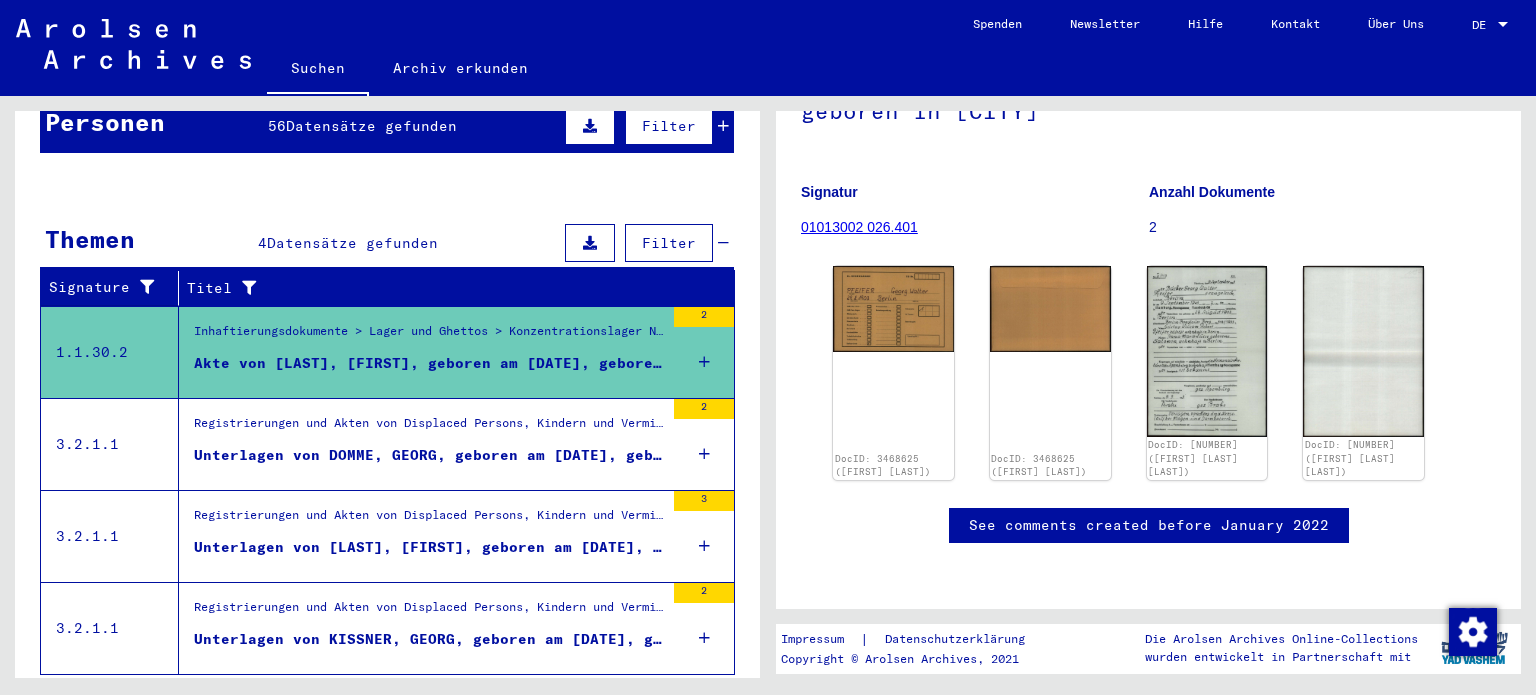 scroll, scrollTop: 217, scrollLeft: 0, axis: vertical 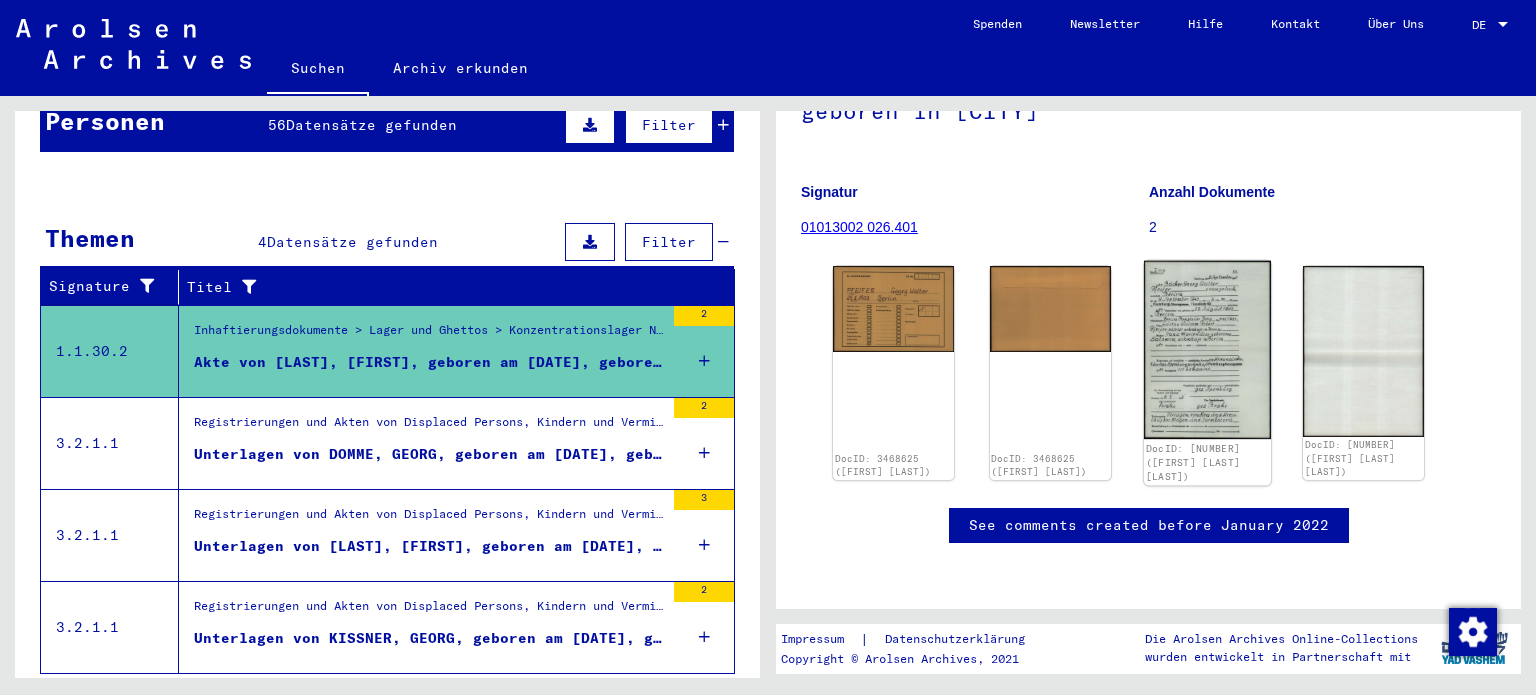 click 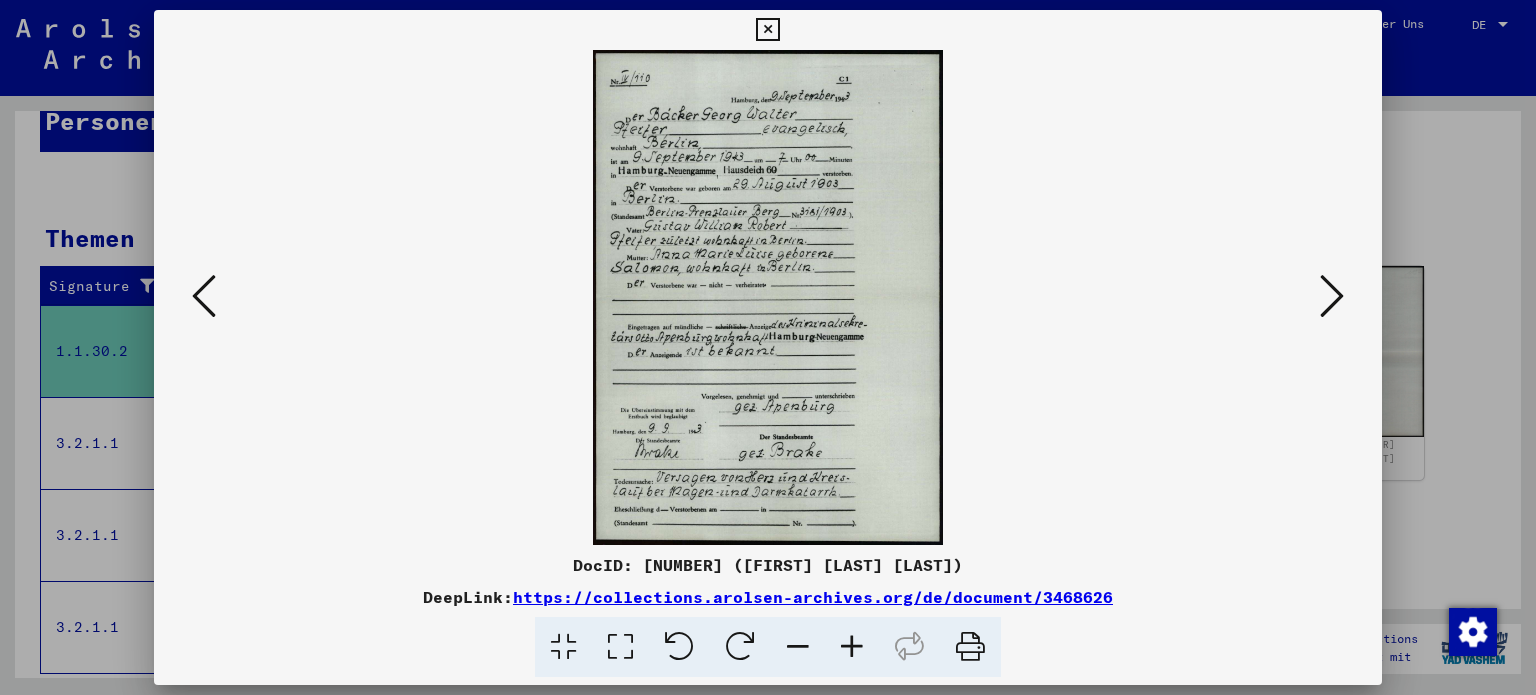 click at bounding box center (767, 30) 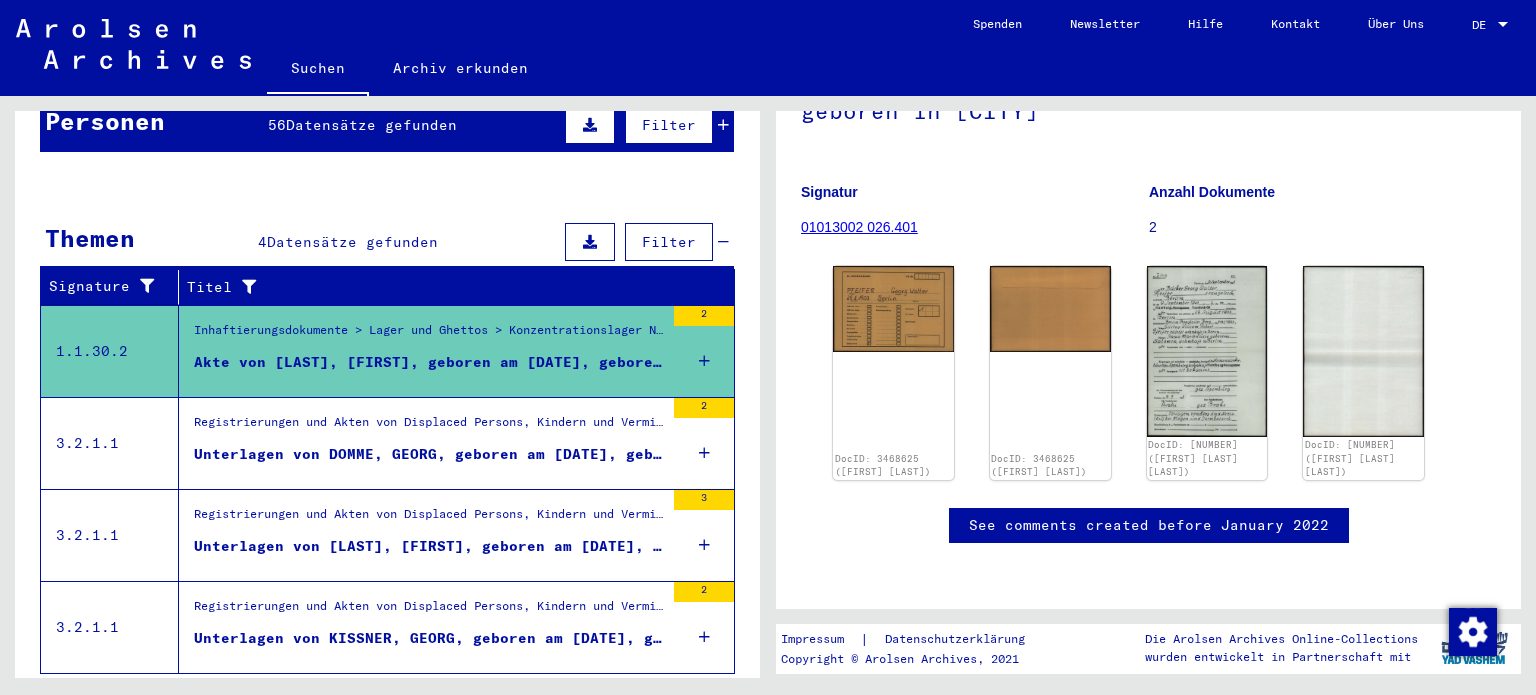 scroll, scrollTop: 0, scrollLeft: 0, axis: both 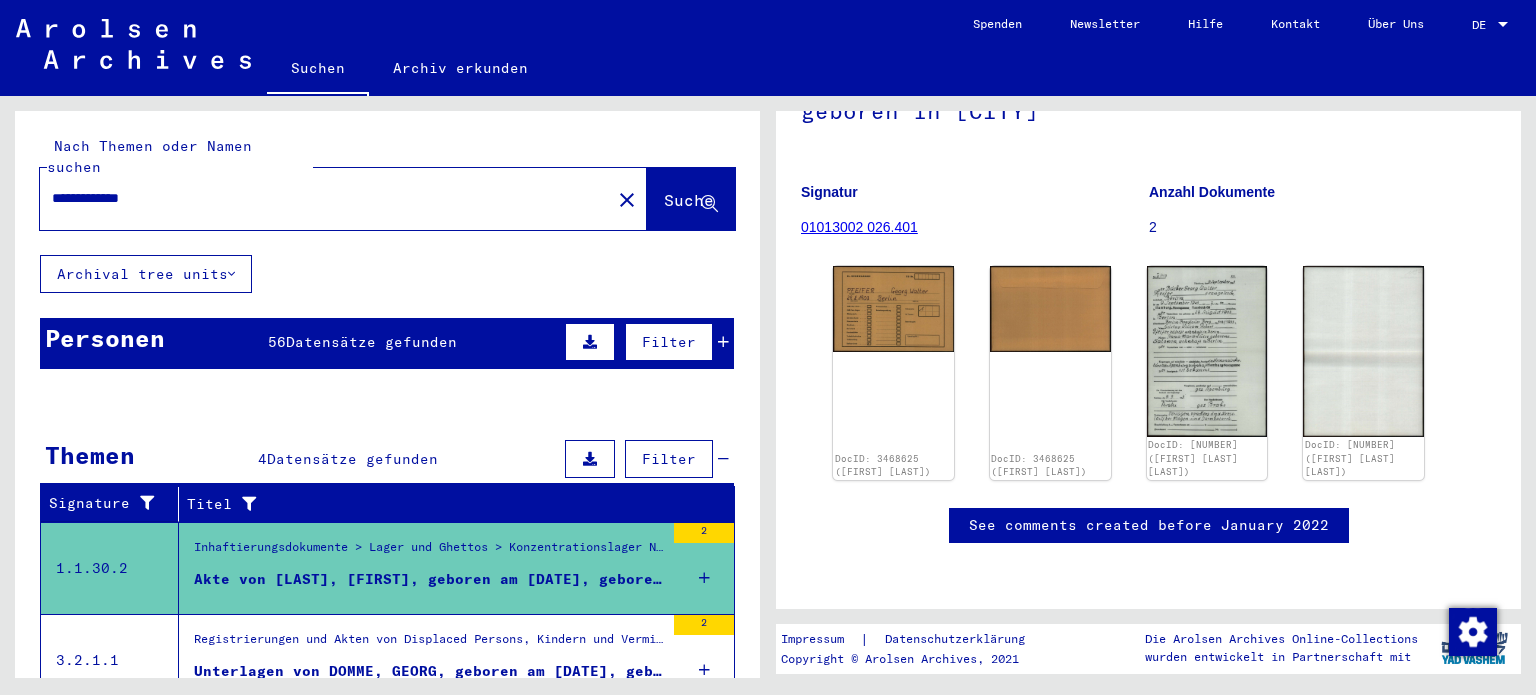 drag, startPoint x: 220, startPoint y: 168, endPoint x: 1, endPoint y: 115, distance: 225.32199 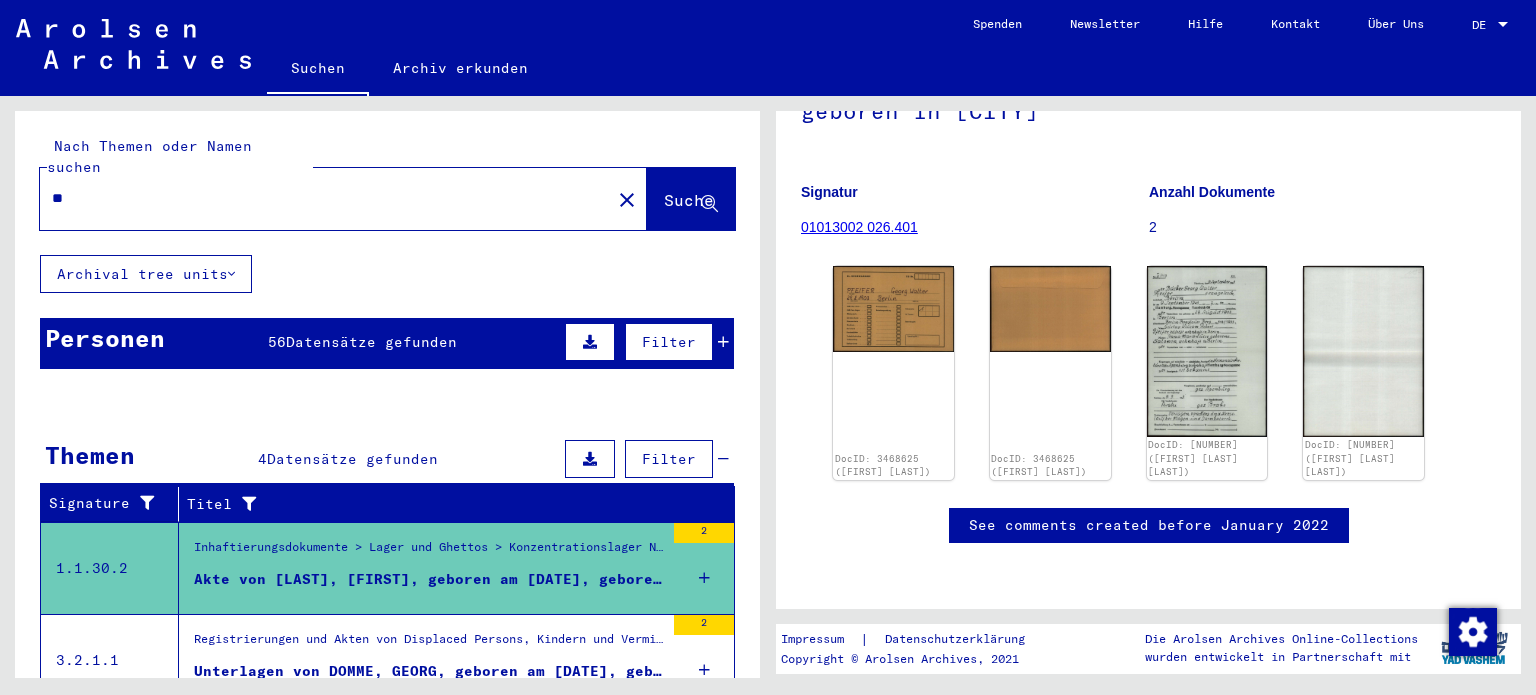type on "*" 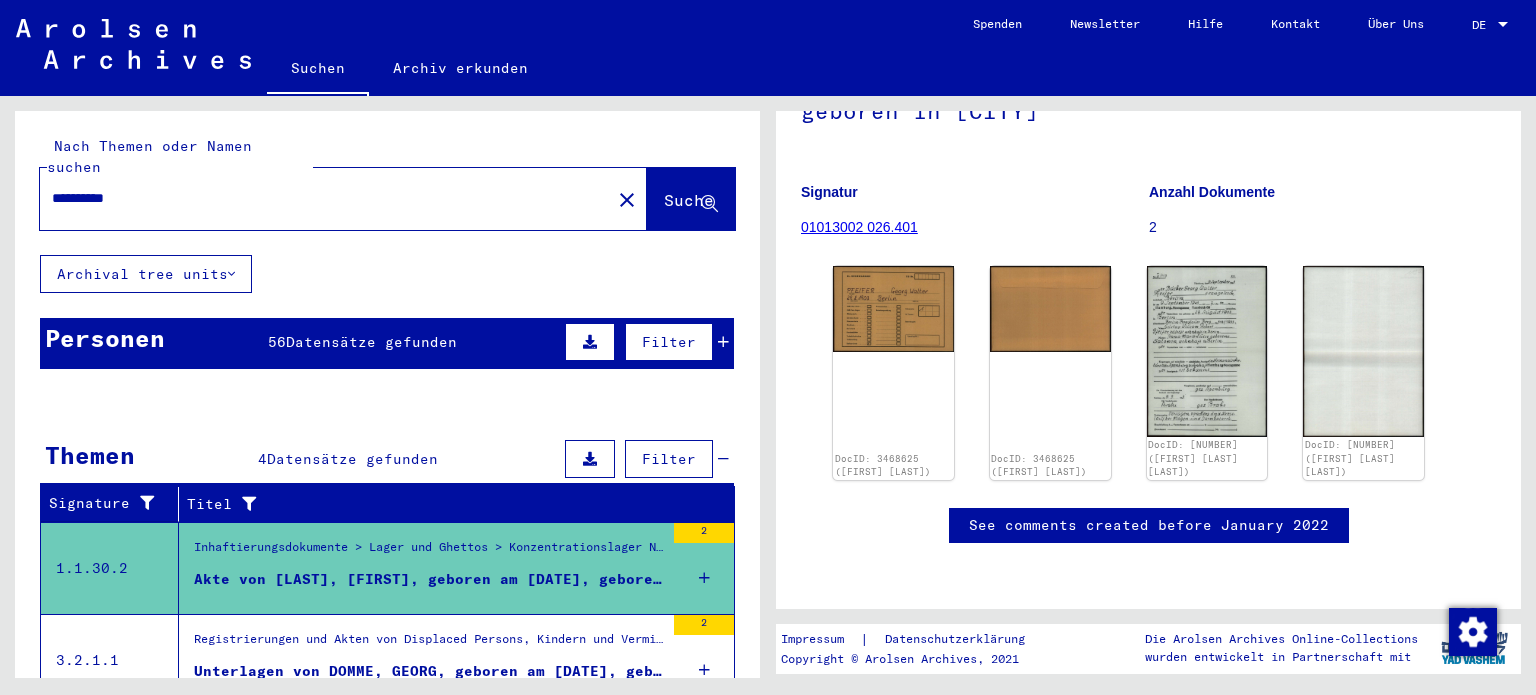 type on "**********" 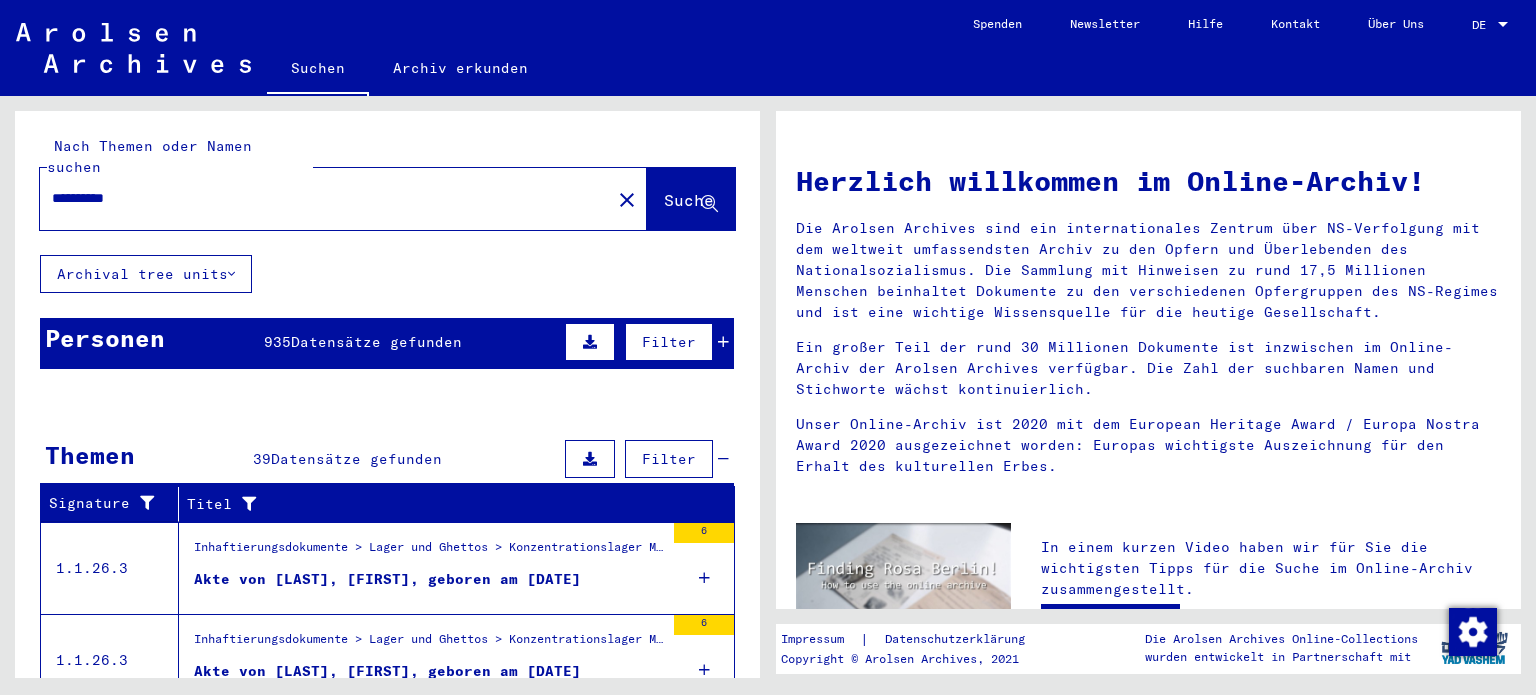 scroll, scrollTop: 299, scrollLeft: 0, axis: vertical 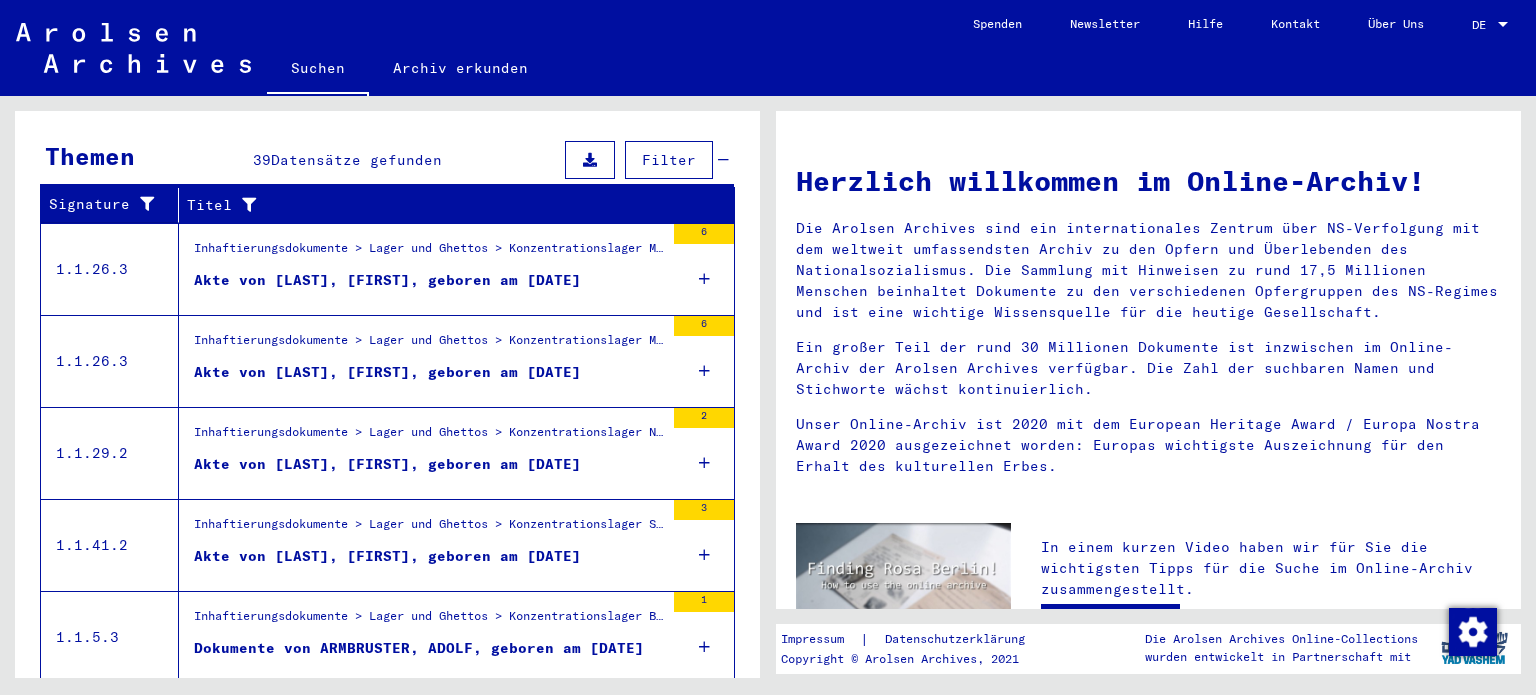 click on "Akte von [LAST], [FIRST], geboren am [DATE]" at bounding box center (387, 280) 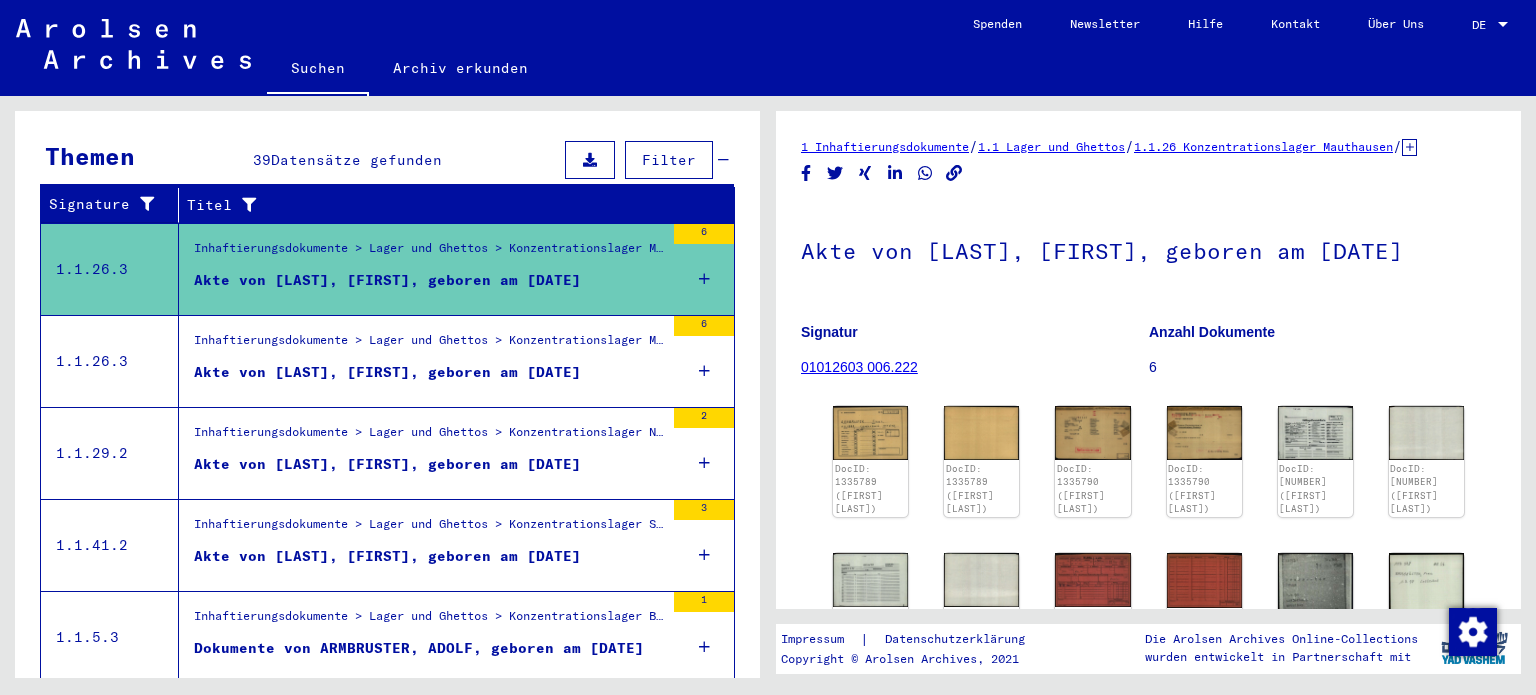 scroll, scrollTop: 0, scrollLeft: 0, axis: both 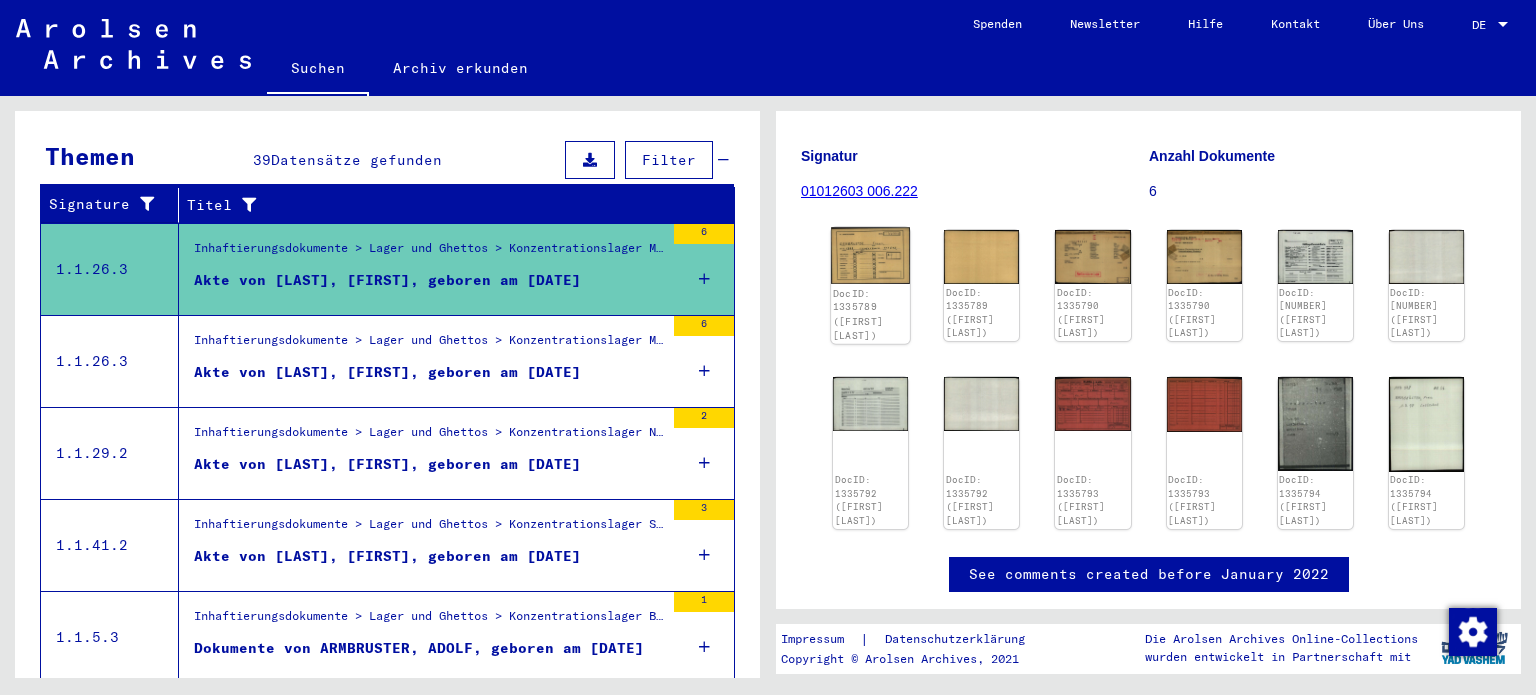 click 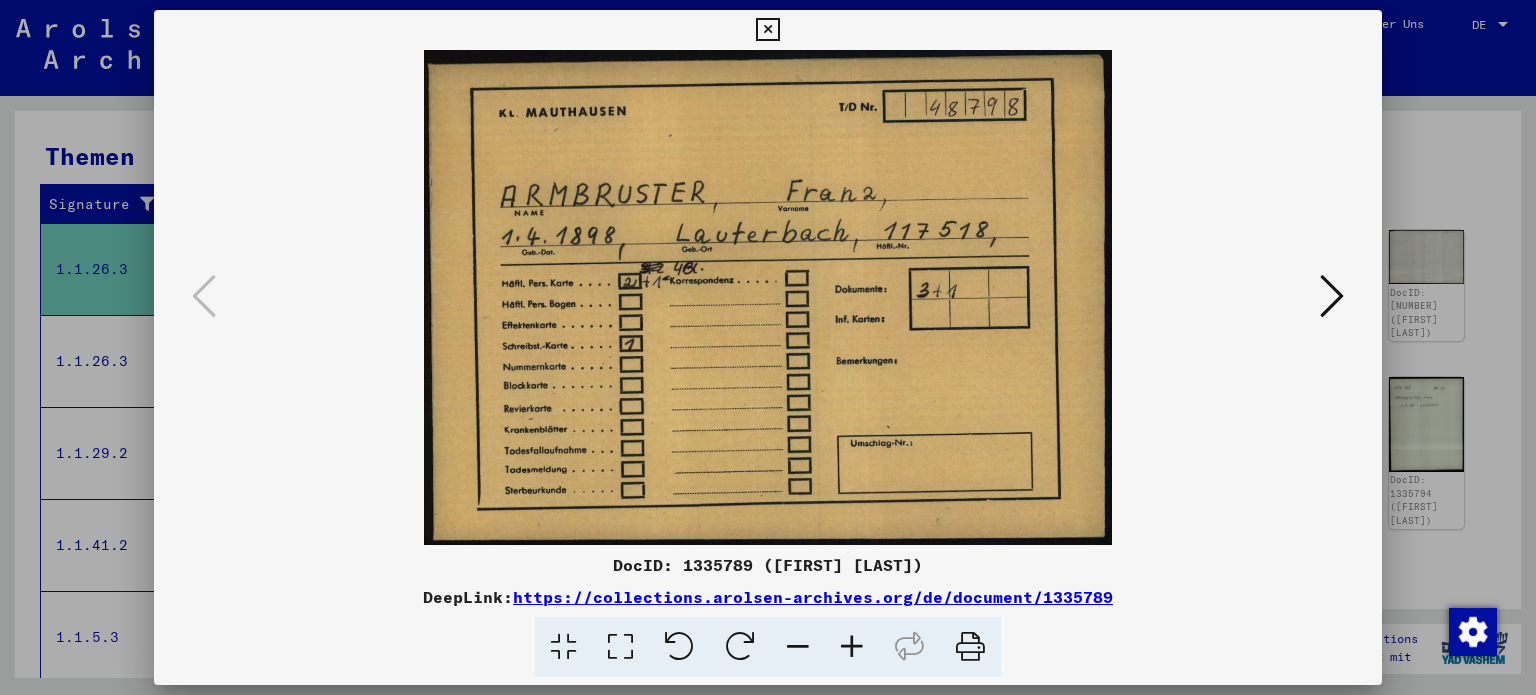 click at bounding box center [1332, 296] 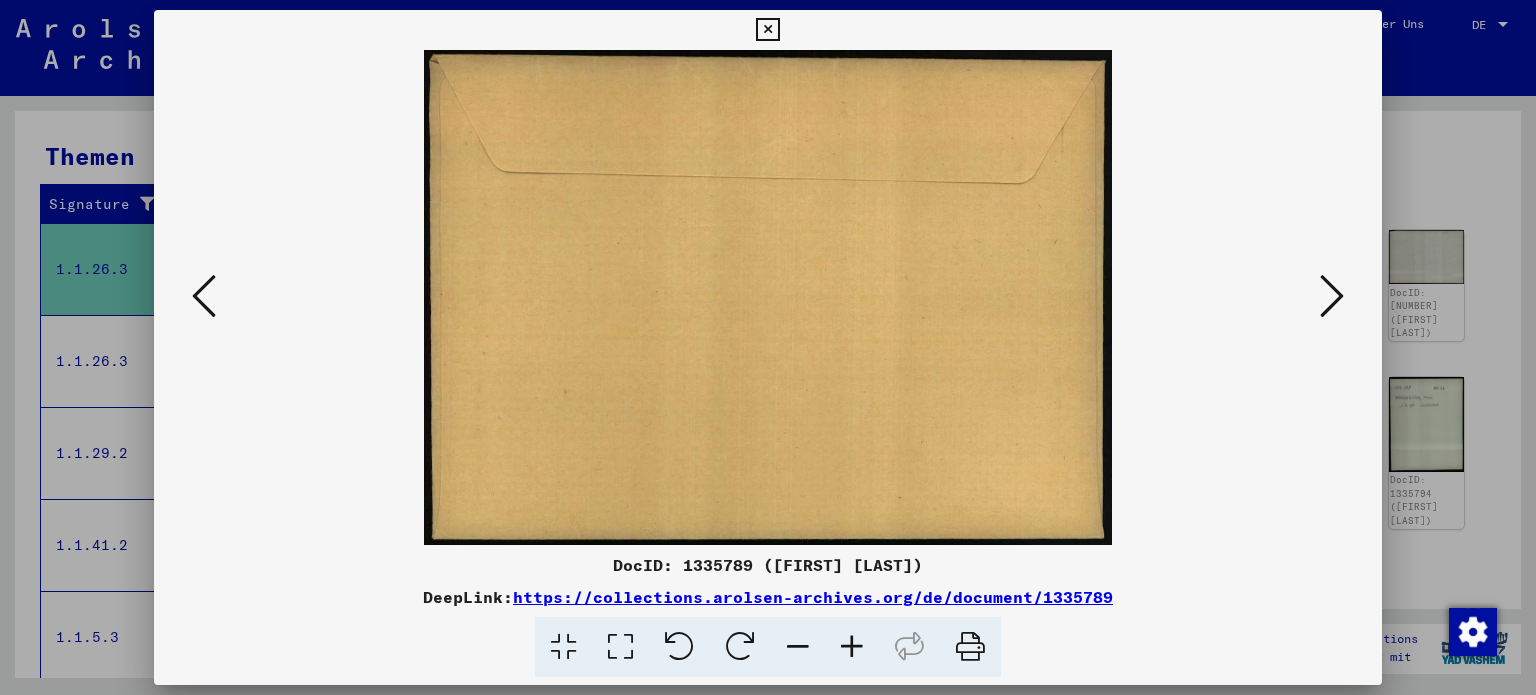 drag, startPoint x: 1332, startPoint y: 299, endPoint x: 1343, endPoint y: 285, distance: 17.804493 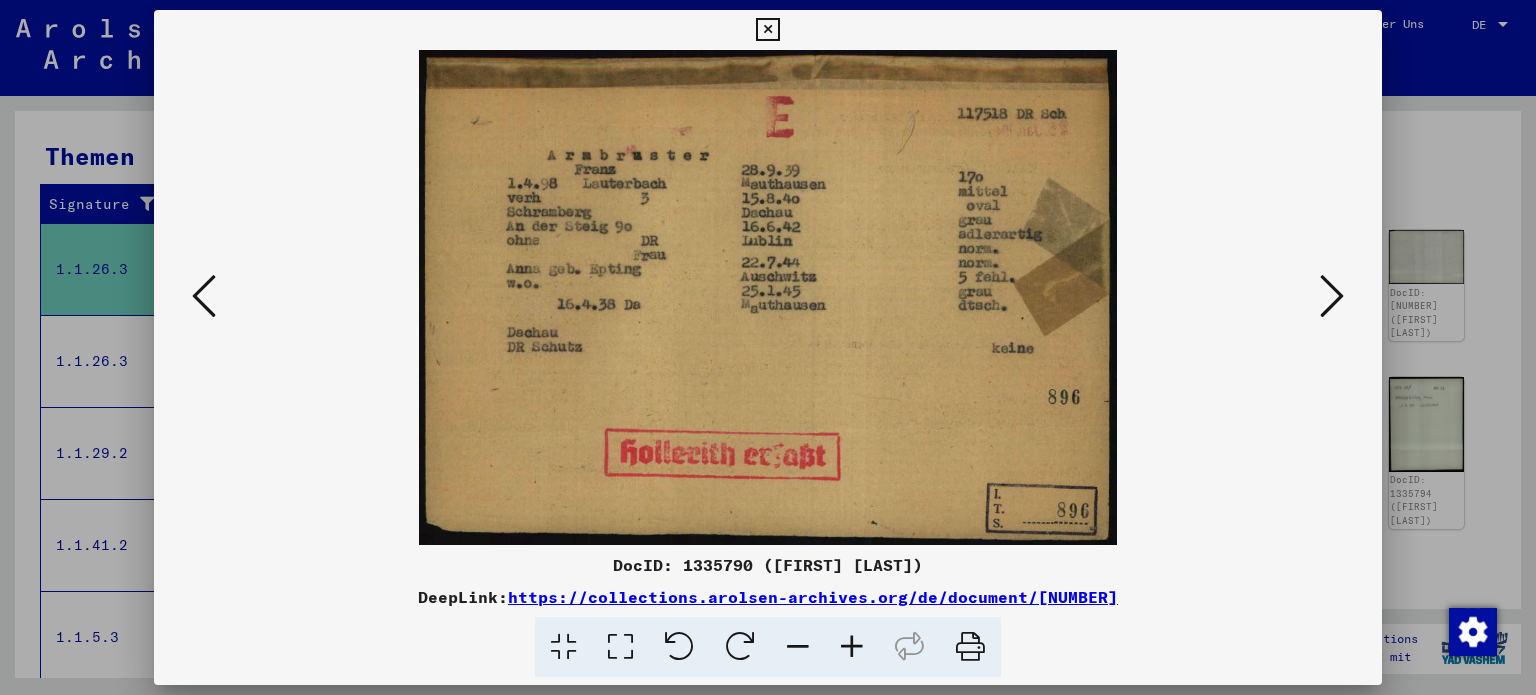 click at bounding box center [1332, 296] 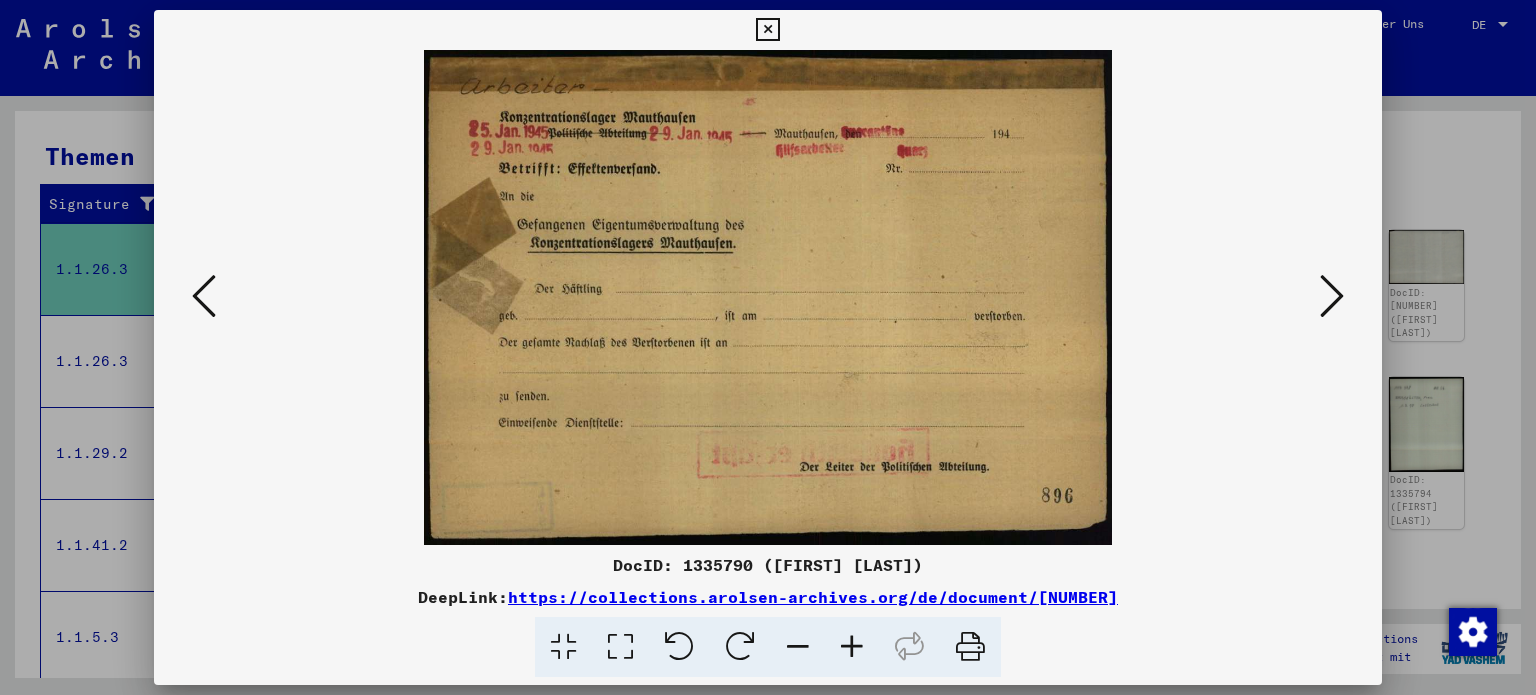 click at bounding box center (1332, 296) 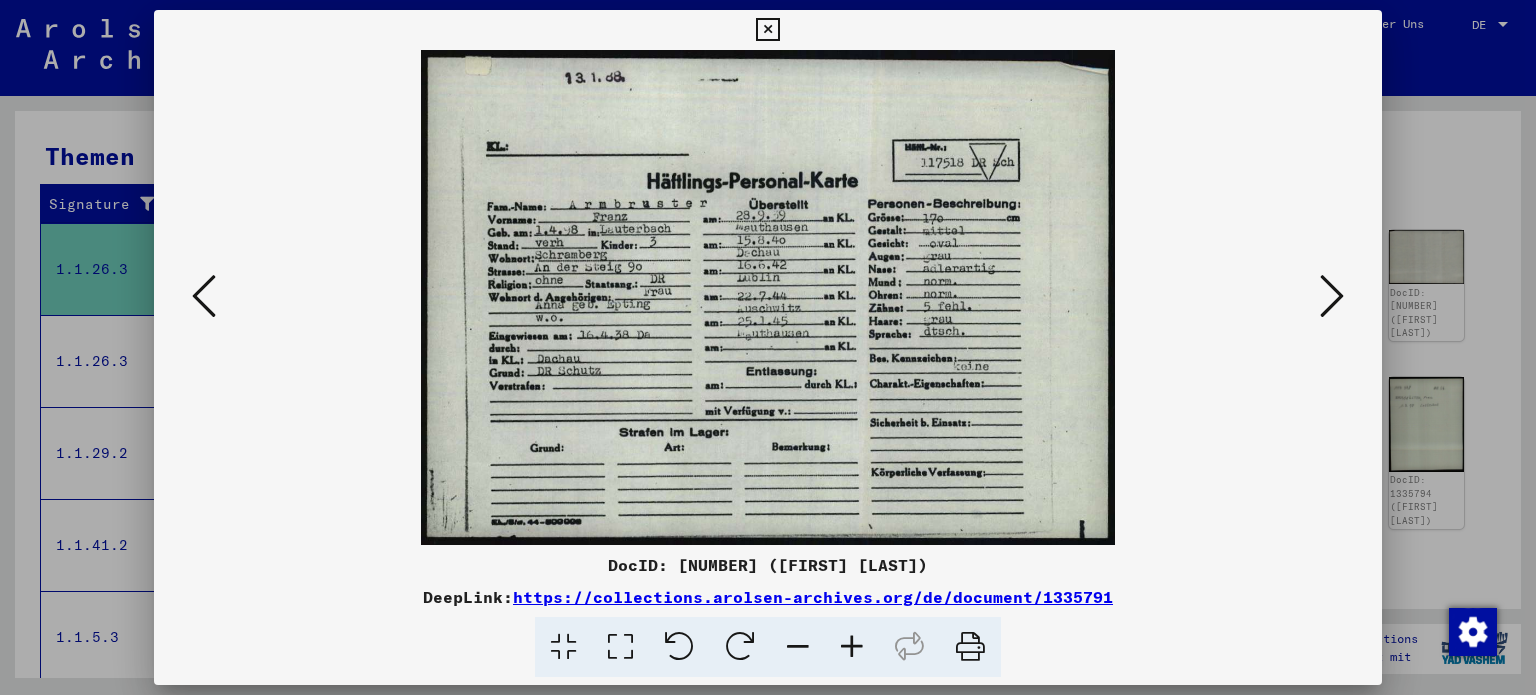 click at bounding box center (204, 297) 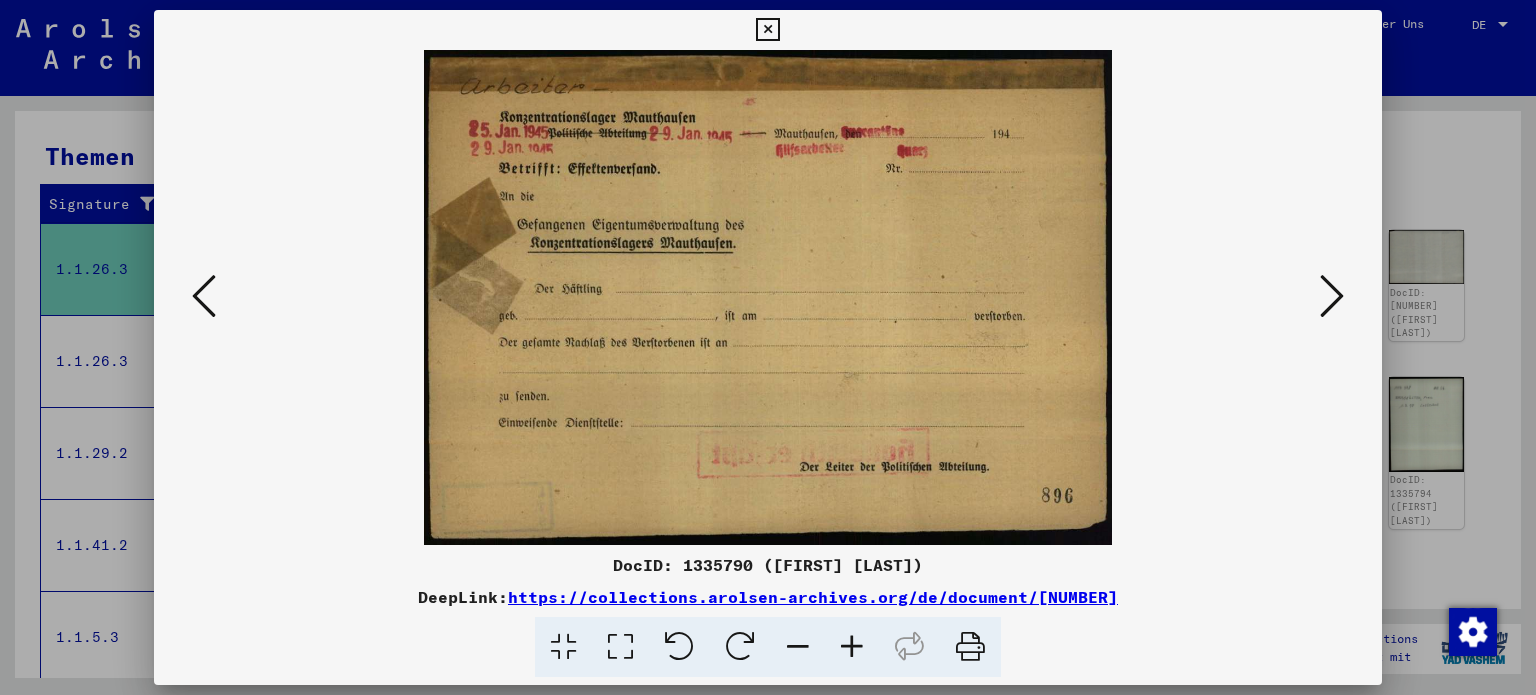 click at bounding box center [768, 297] 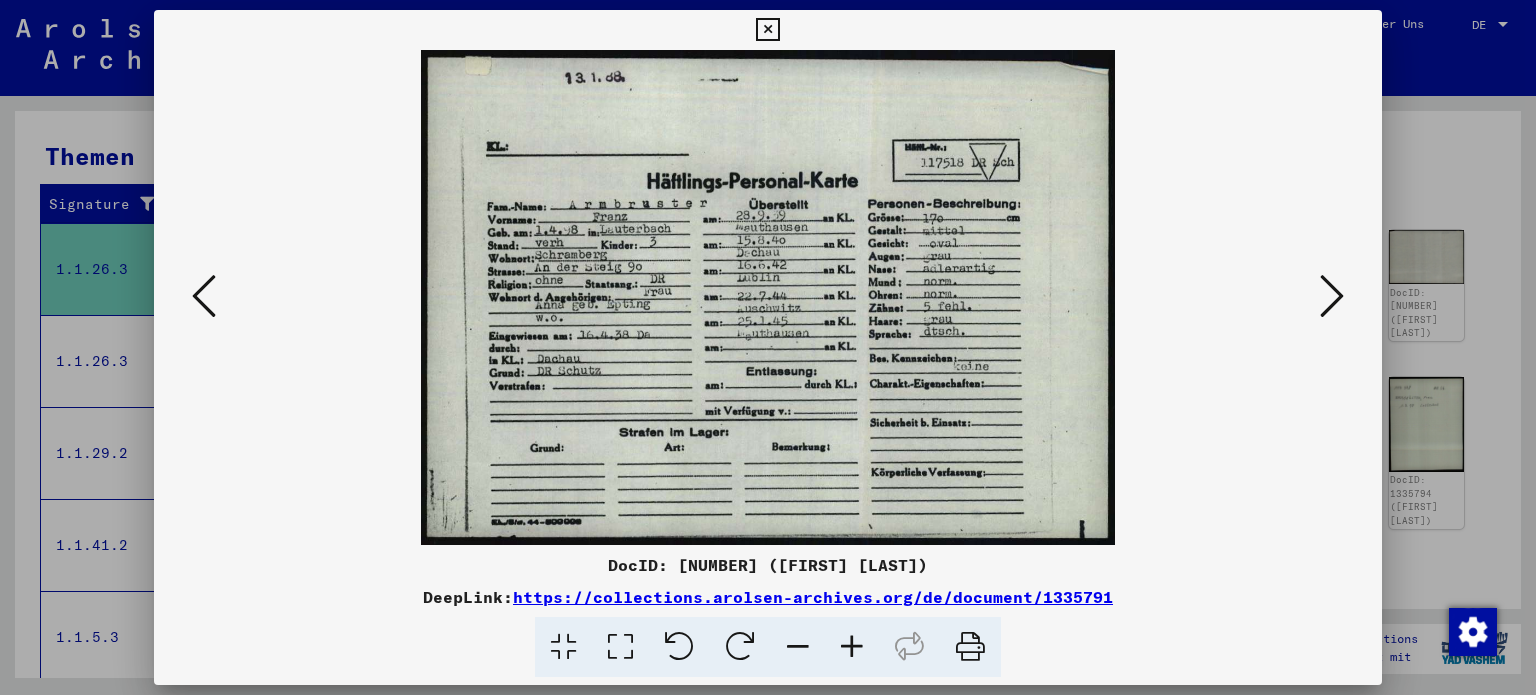 click at bounding box center [1332, 296] 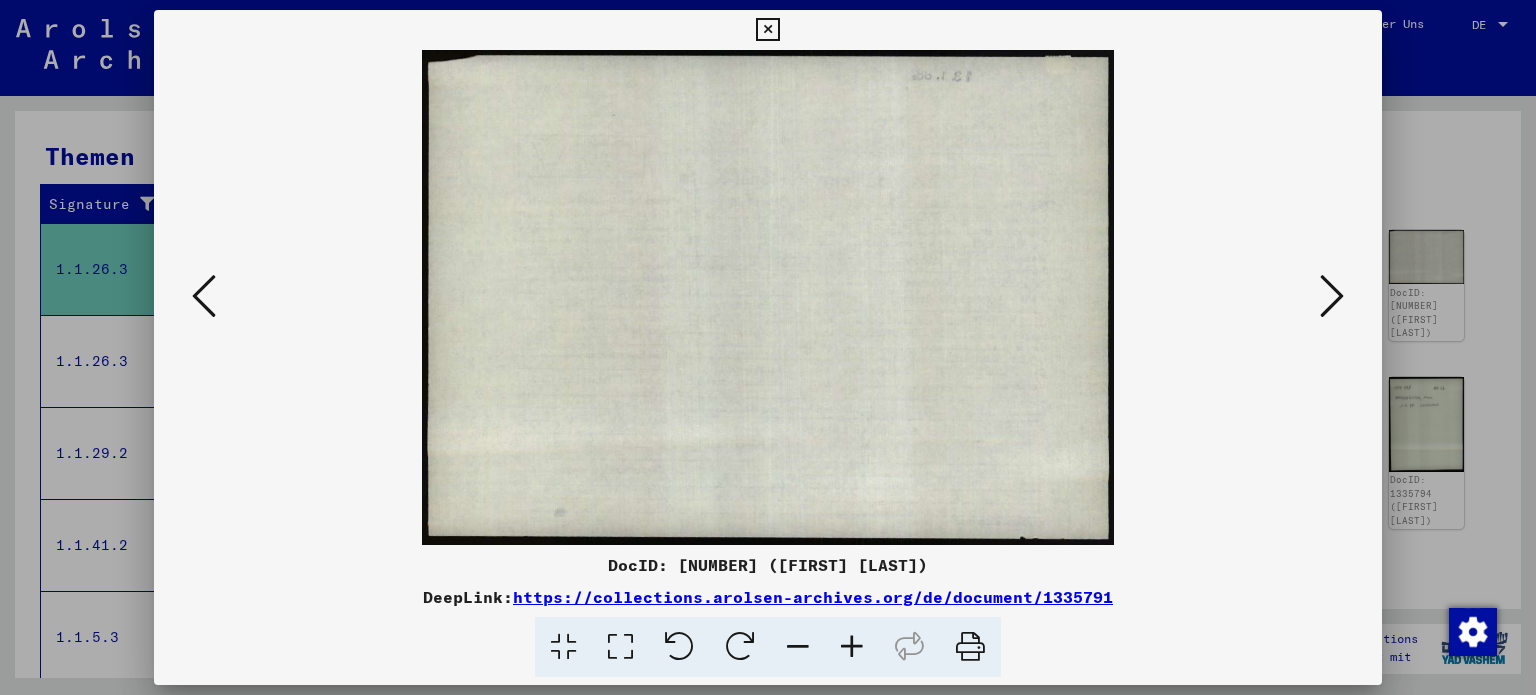 click at bounding box center [1332, 296] 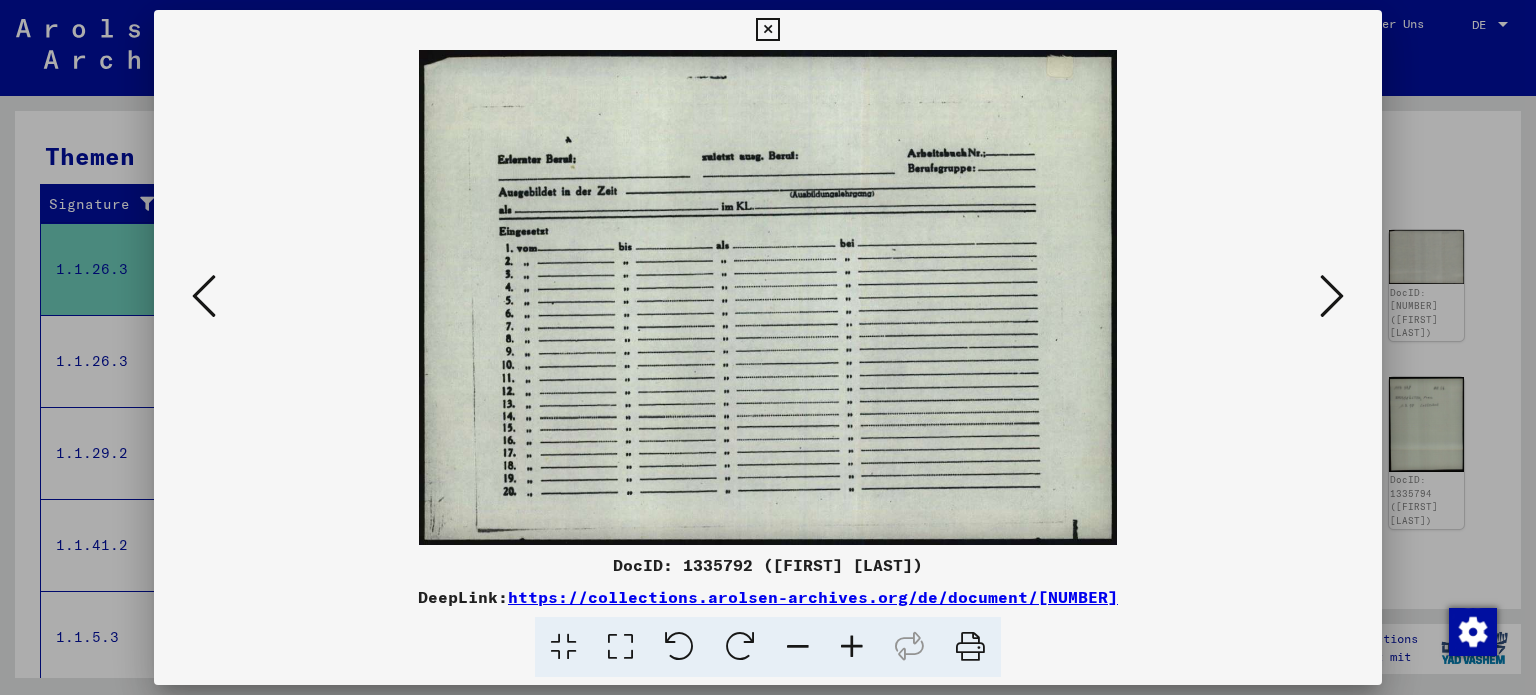 click at bounding box center [1332, 296] 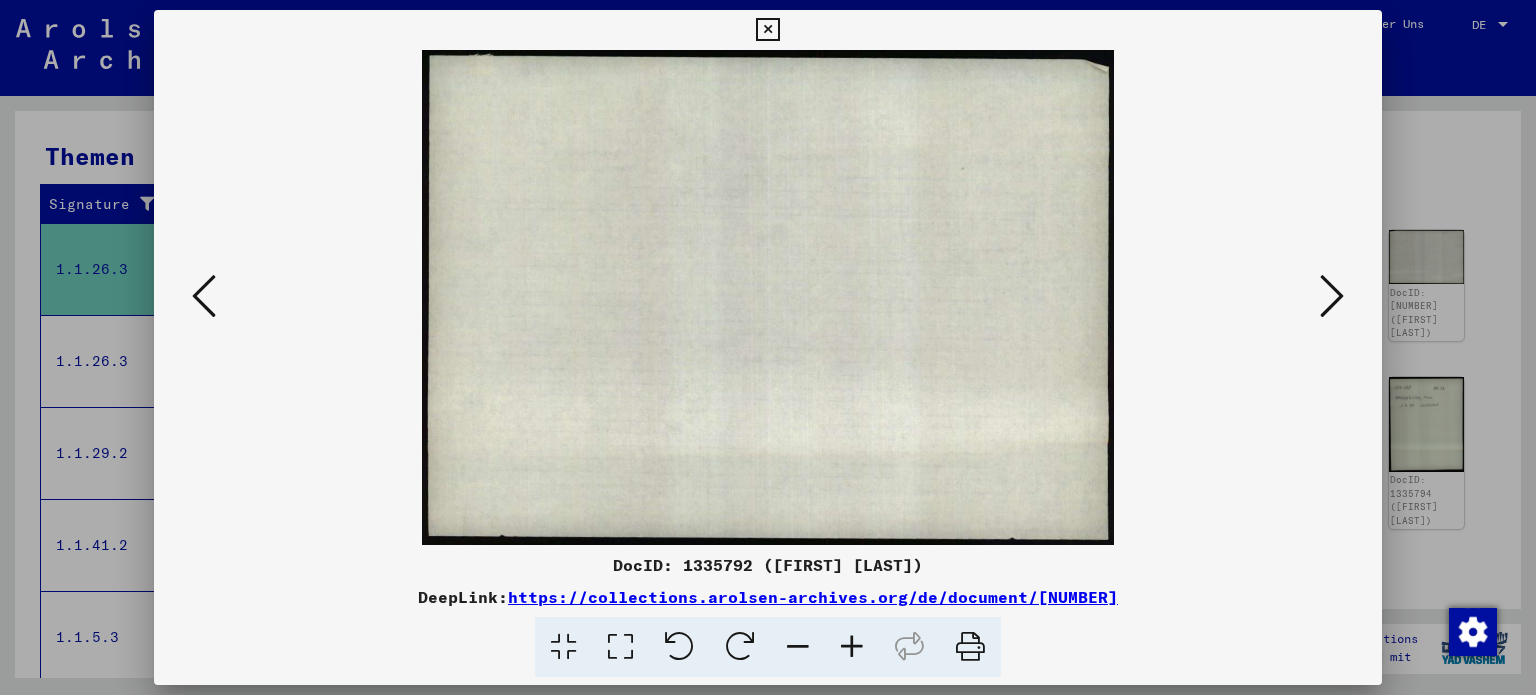 click at bounding box center [768, 347] 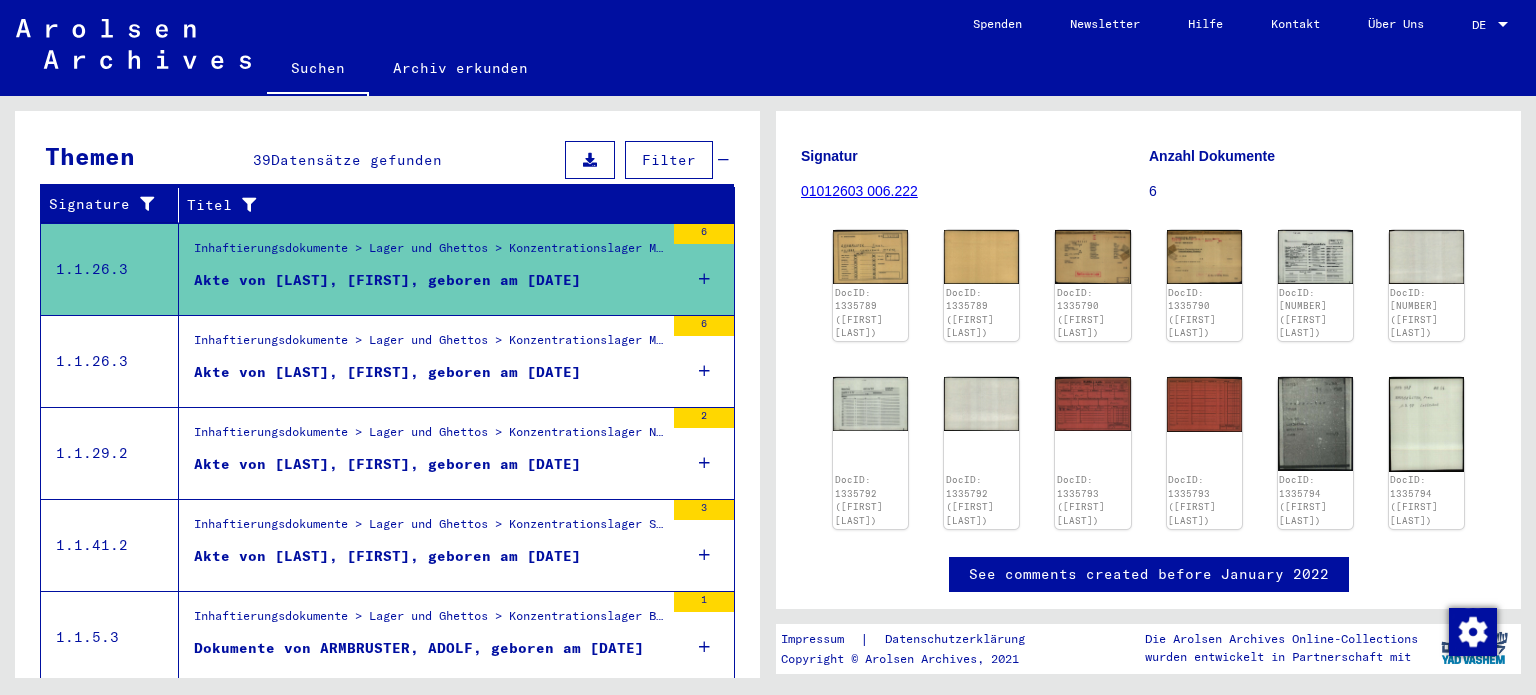 click on "Inhaftierungsdokumente > Lager und Ghettos > Konzentrationslager Mauthausen > Individuelle Unterlagen Männer Mauthausen > Individuelle Häftlings Unterlagen - KL Mauthausen > Akten mit Namen ab APSITIS" at bounding box center (429, 345) 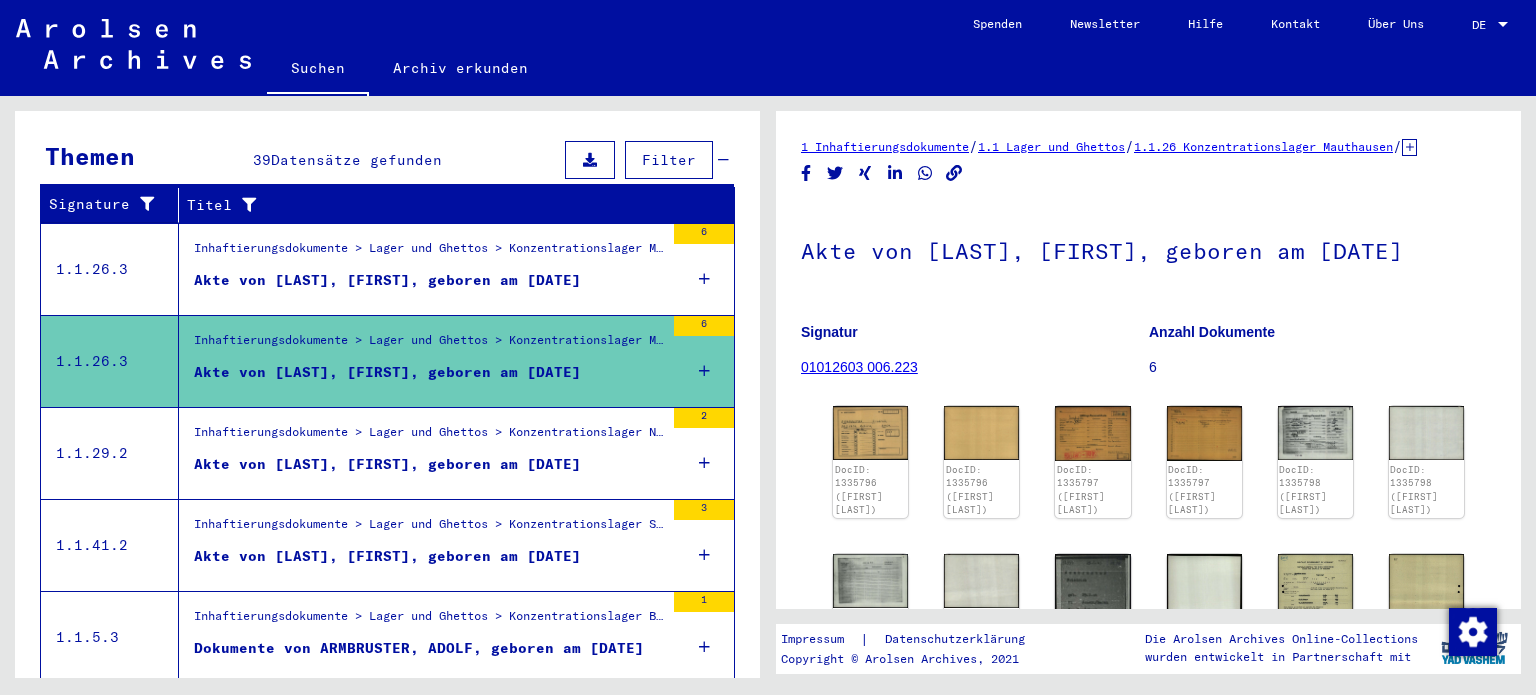 scroll, scrollTop: 0, scrollLeft: 0, axis: both 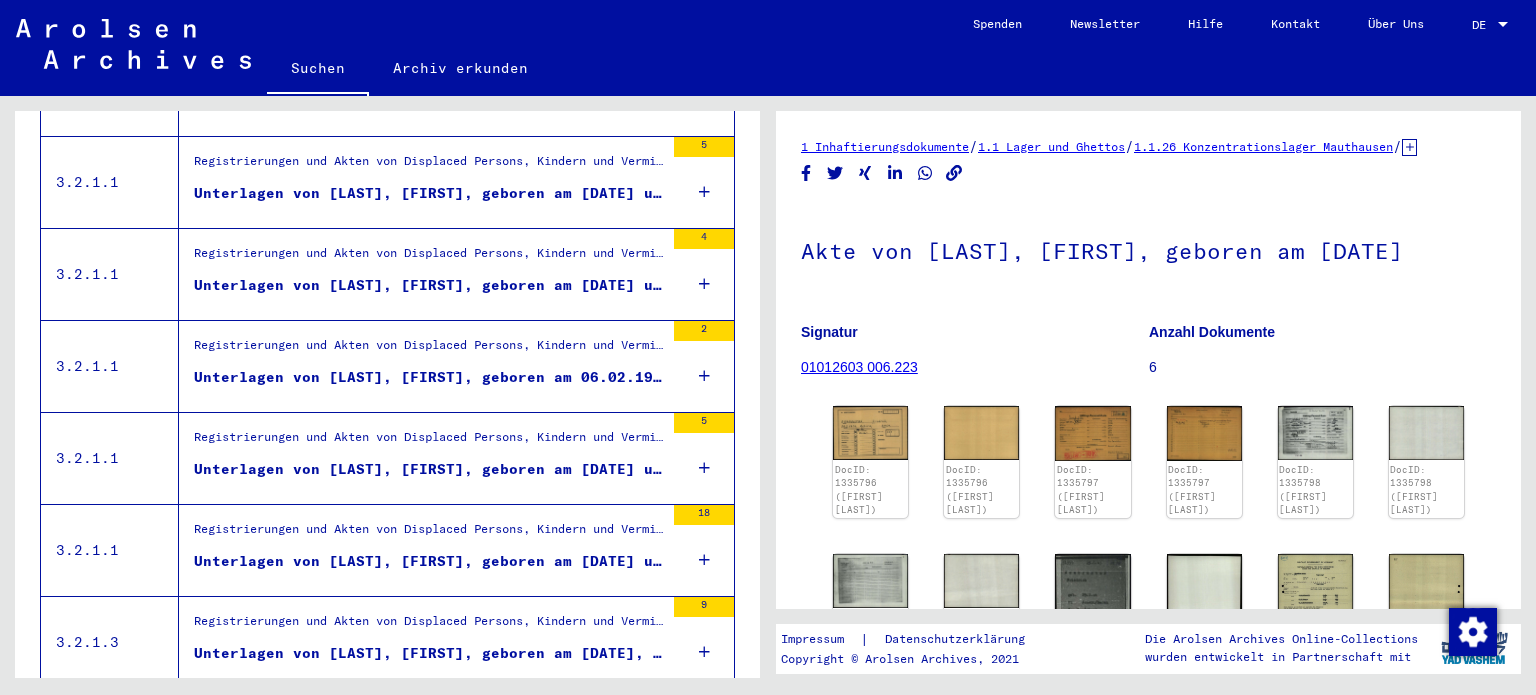 click on "Registrierungen und Akten von Displaced Persons, Kindern und Vermissten > Unterstützungsprogramme unterschiedlicher Organisationen > IRO „Care and Maintenance“ Programm > CM/1 Akten aus Deutschland > CM/1 Akten aus Deutschland, A-Z > Akten mit Namen ab APALITIS" at bounding box center (429, 442) 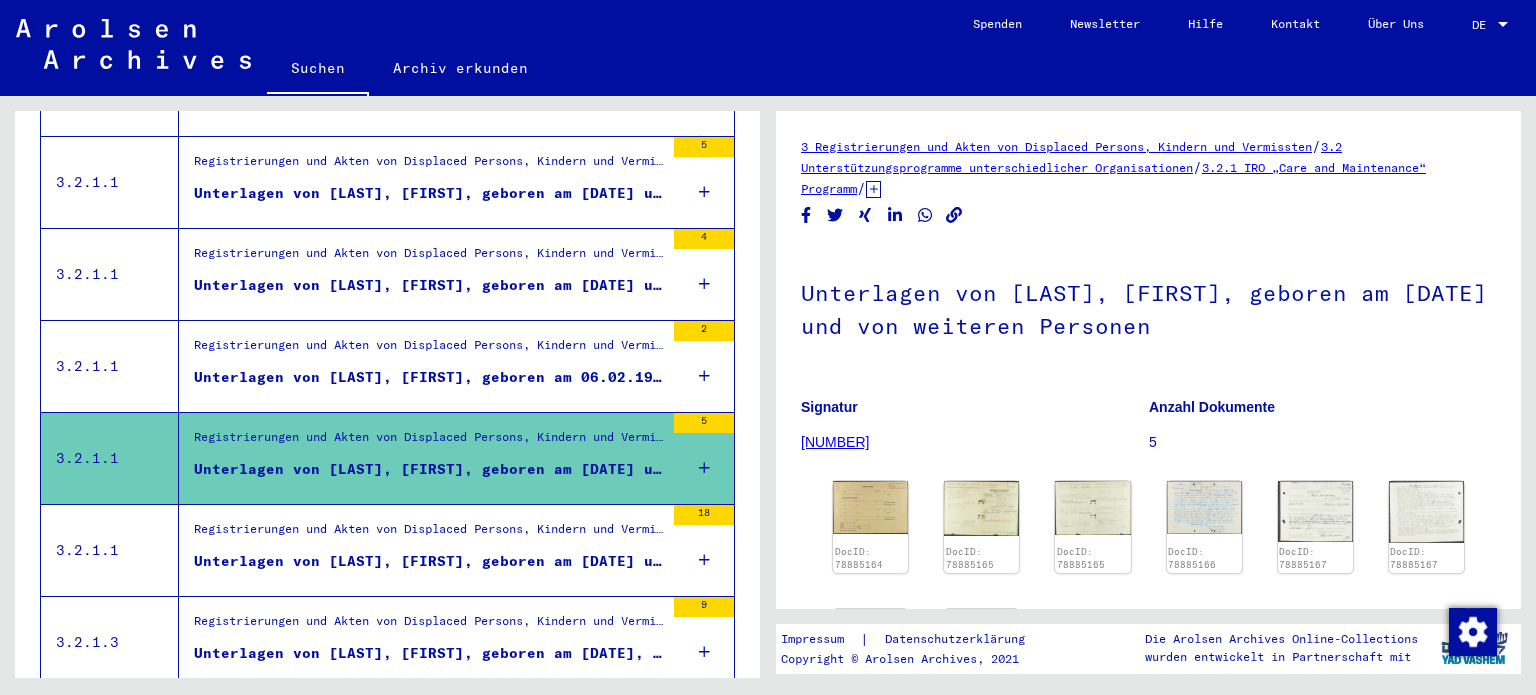 scroll, scrollTop: 0, scrollLeft: 0, axis: both 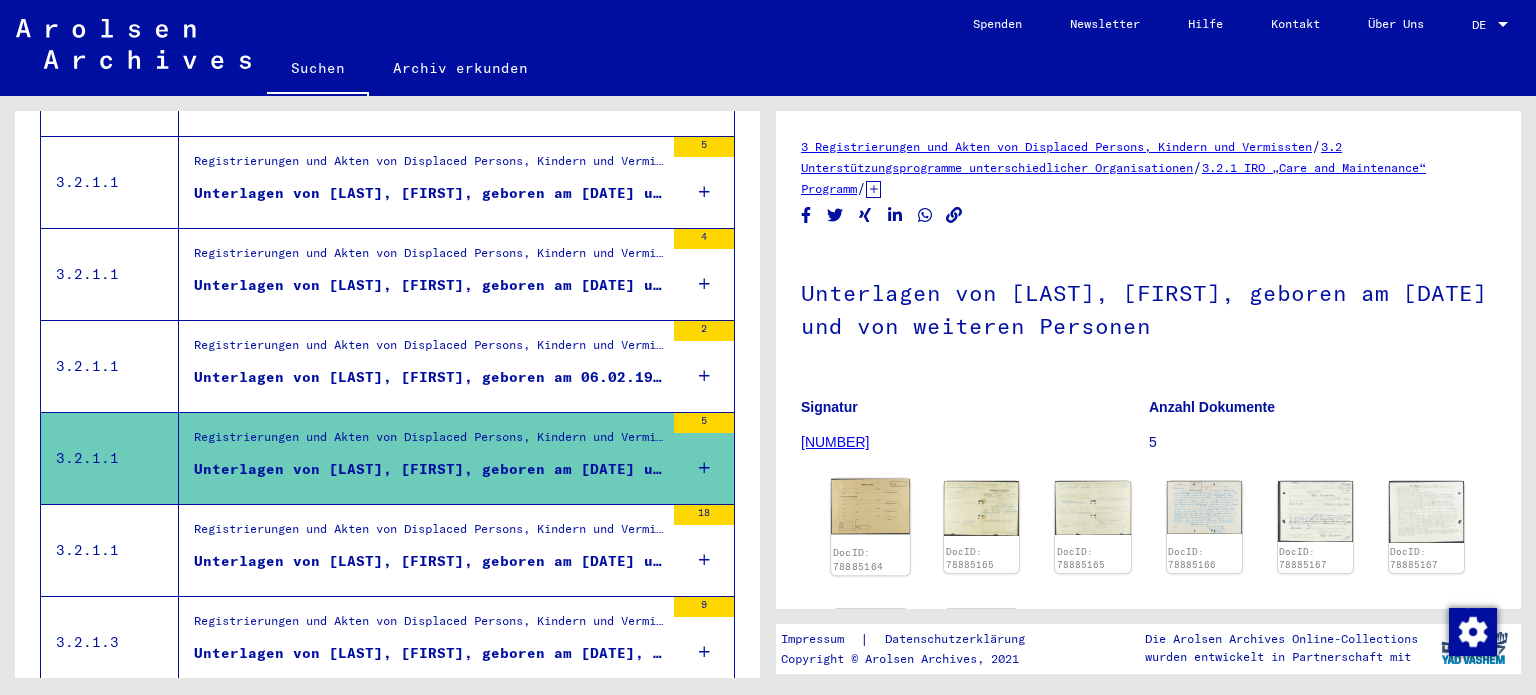 click 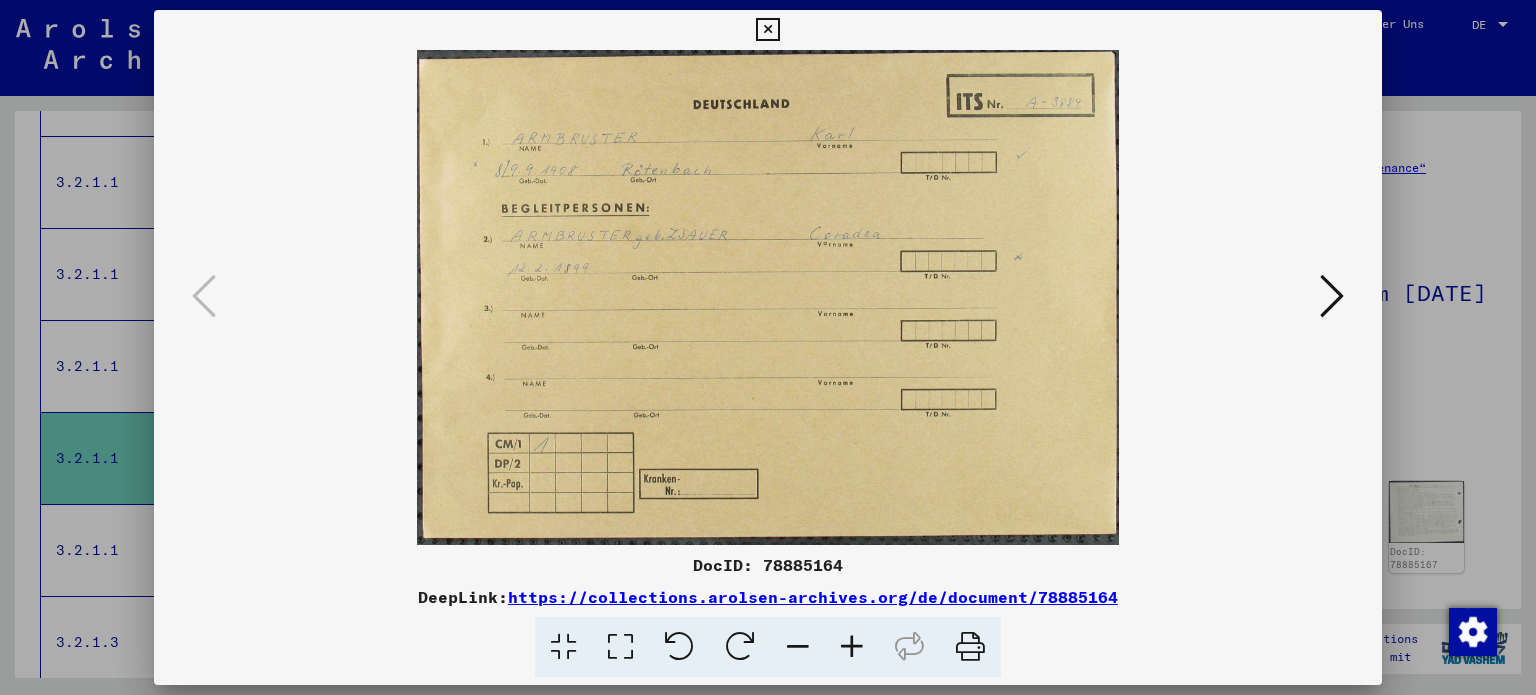 click at bounding box center [1332, 297] 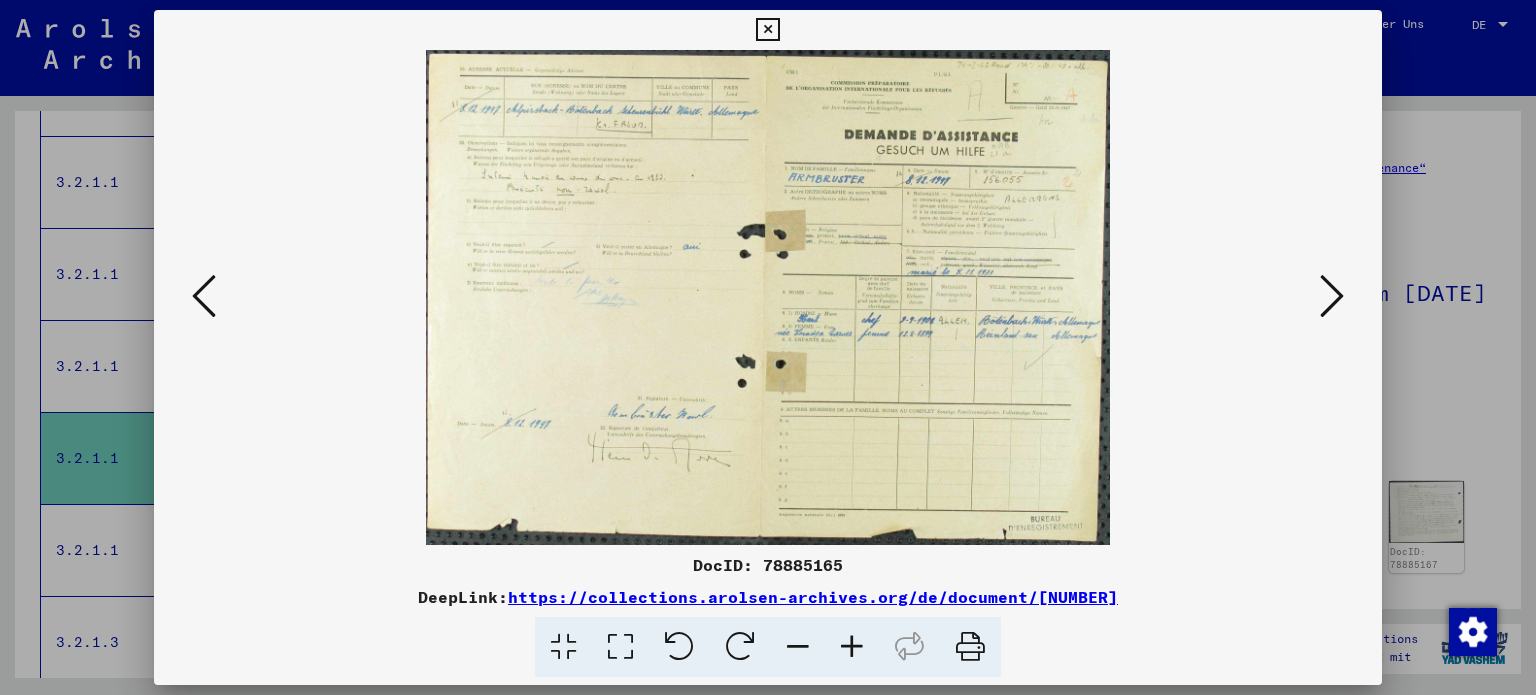 click at bounding box center (1332, 297) 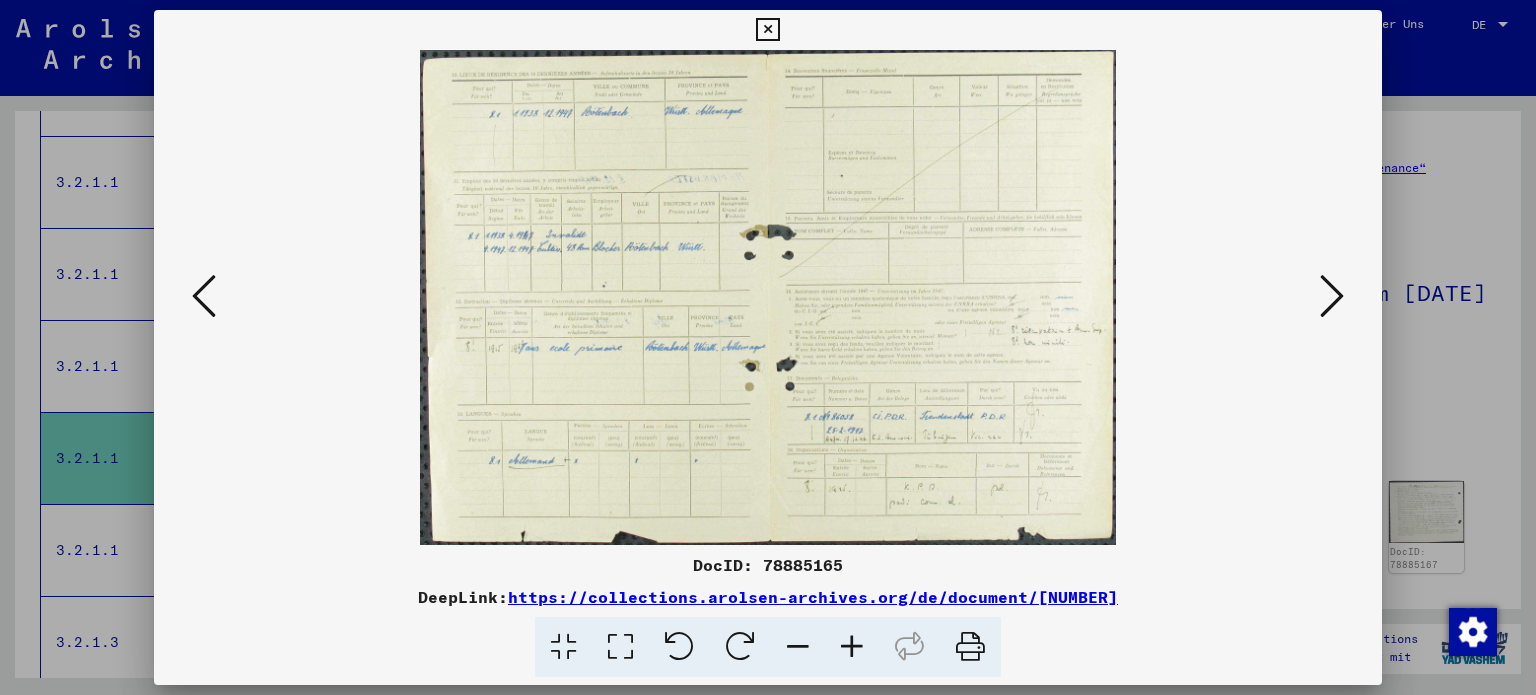 click at bounding box center [204, 296] 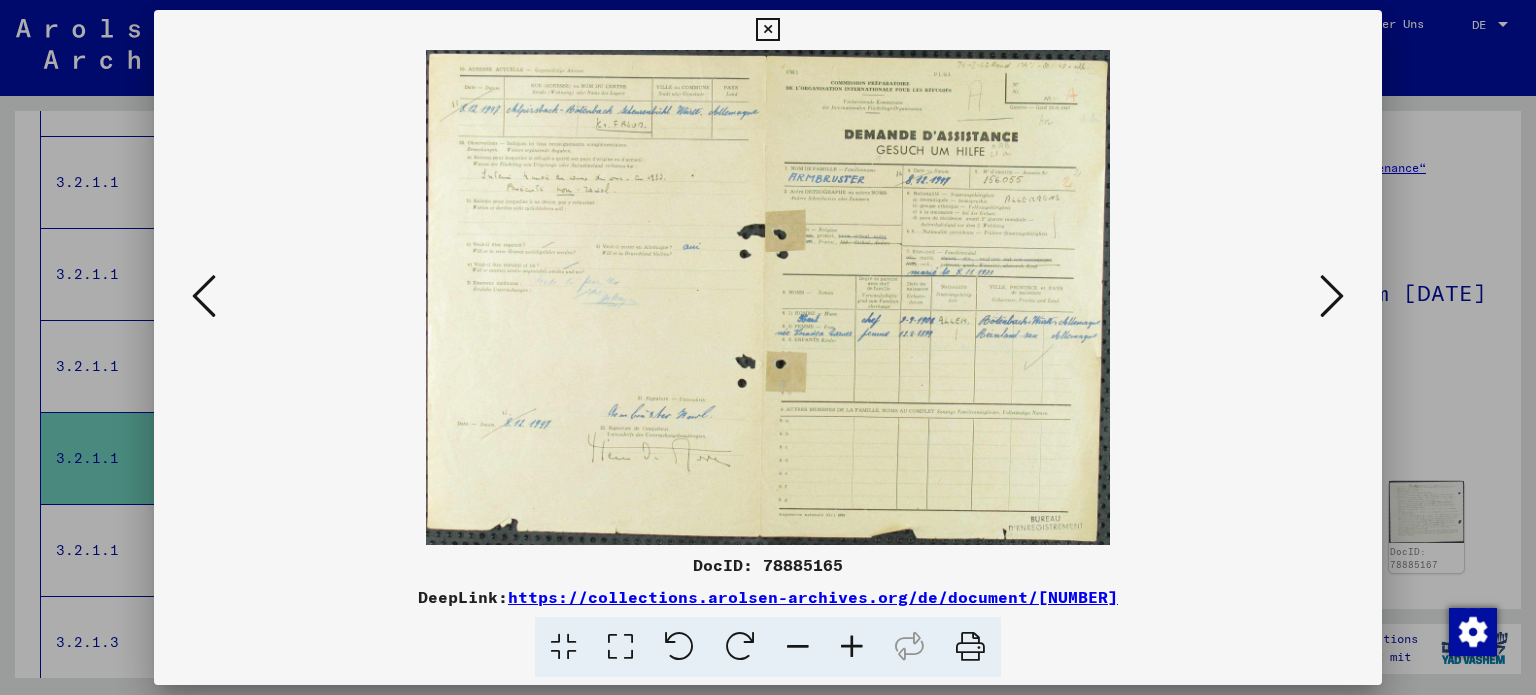 click at bounding box center (767, 30) 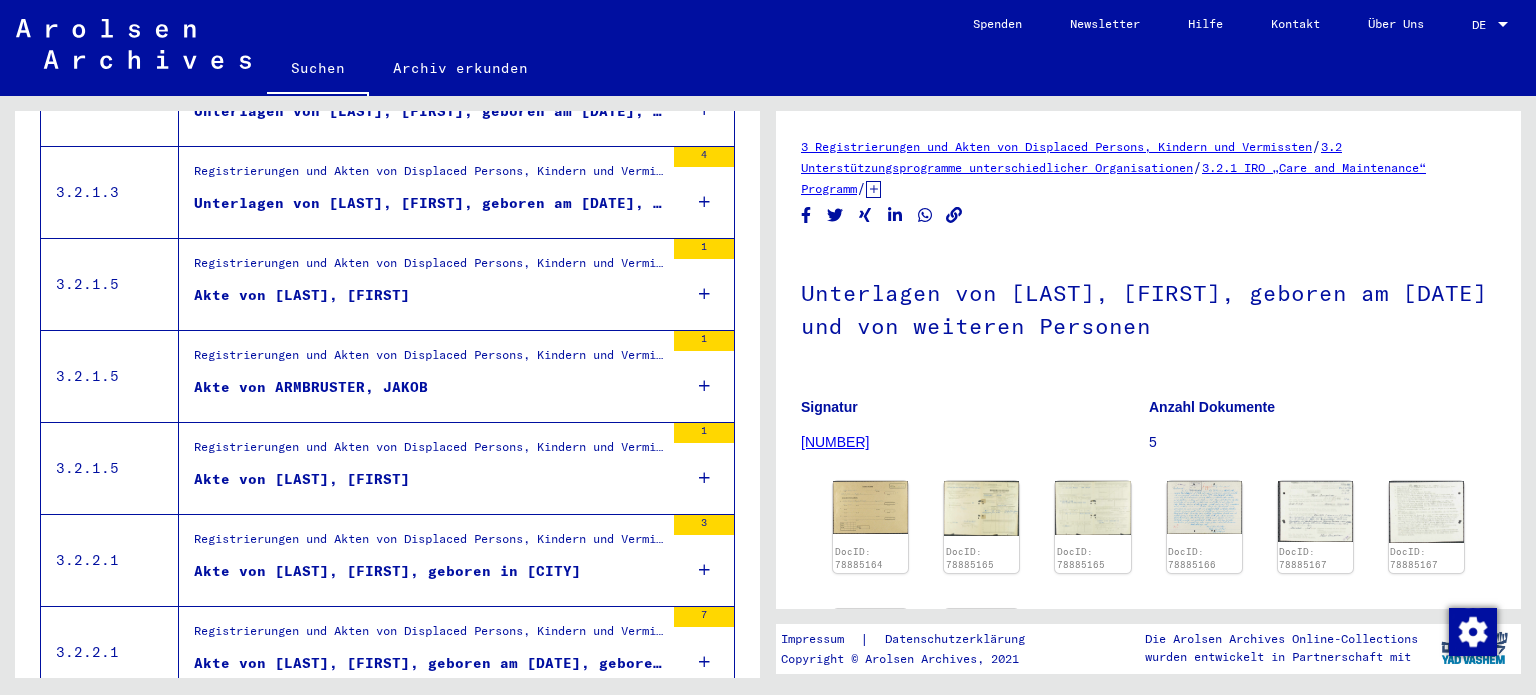 scroll, scrollTop: 2229, scrollLeft: 0, axis: vertical 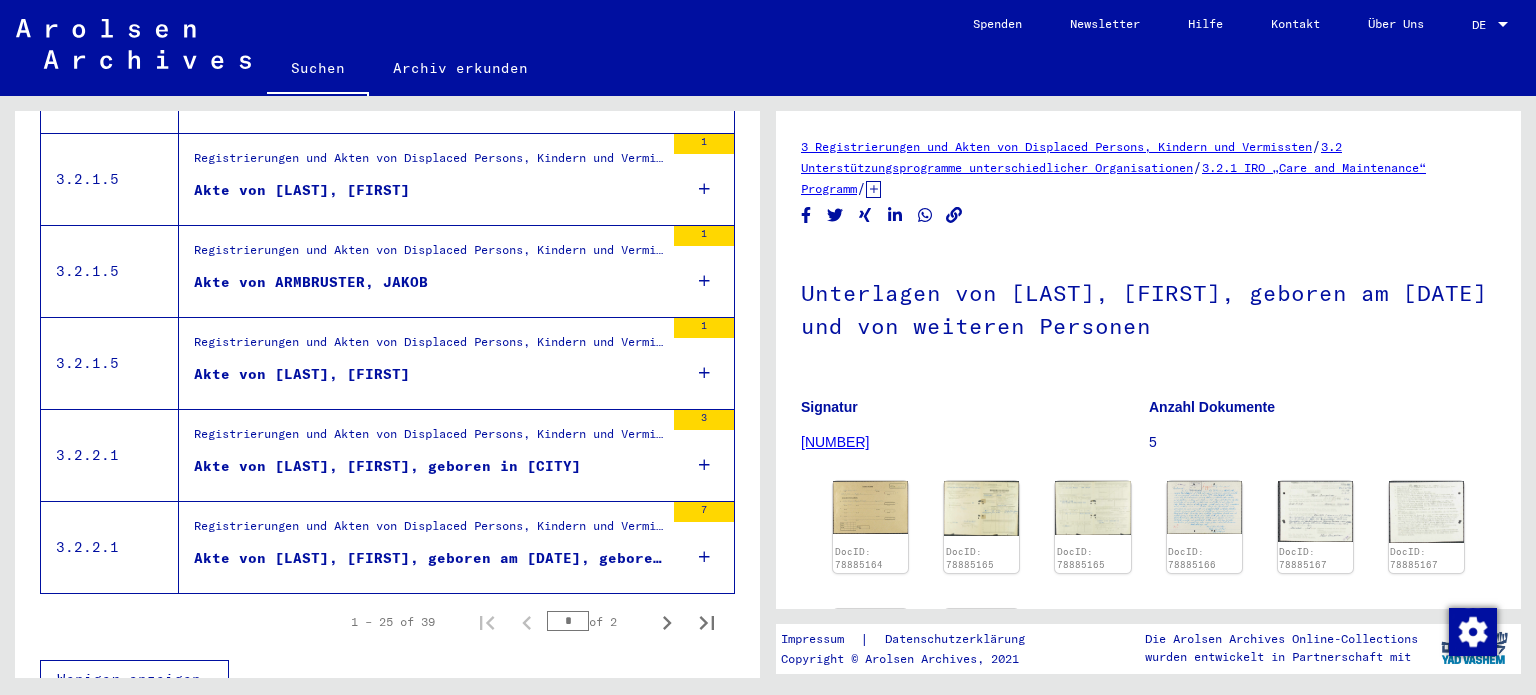 click on "Akte von [LAST], [FIRST], geboren am [DATE], geboren in [CITY]" at bounding box center (429, 558) 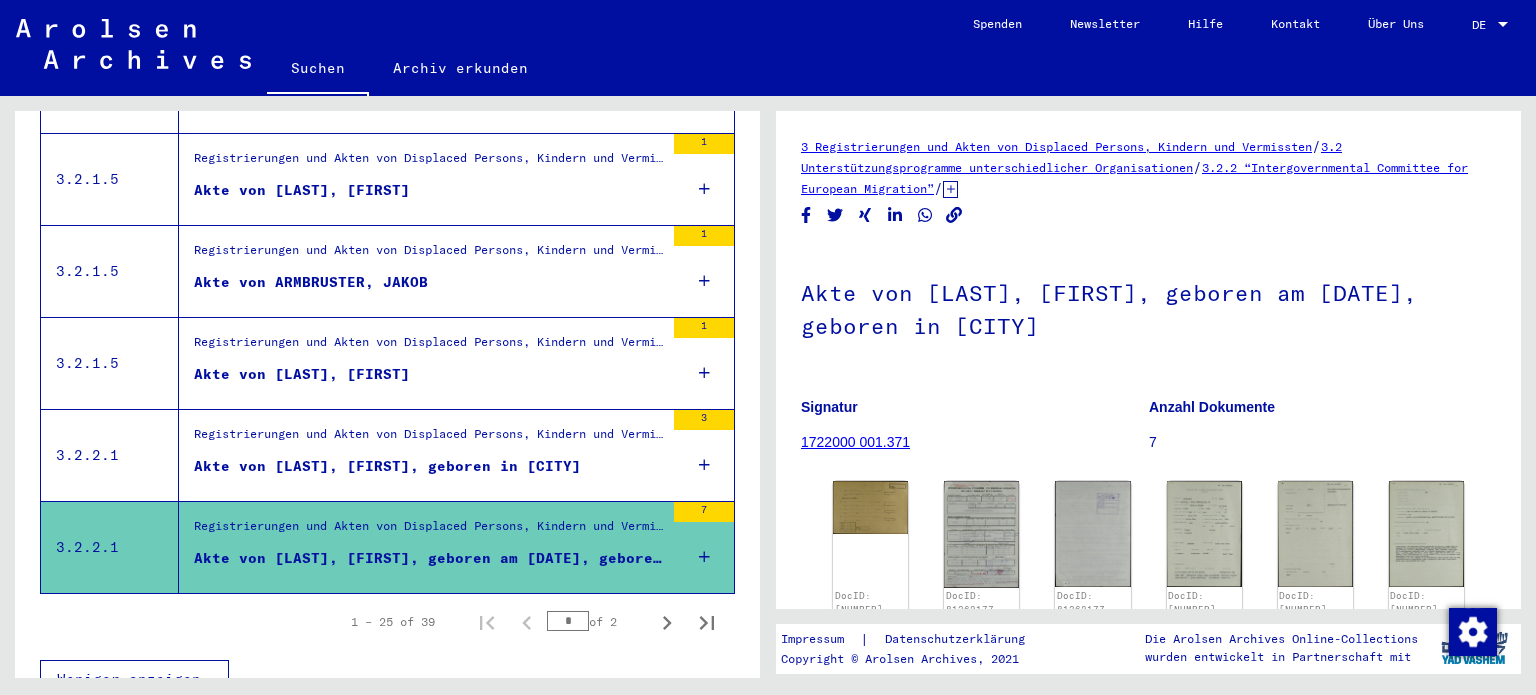 scroll, scrollTop: 0, scrollLeft: 0, axis: both 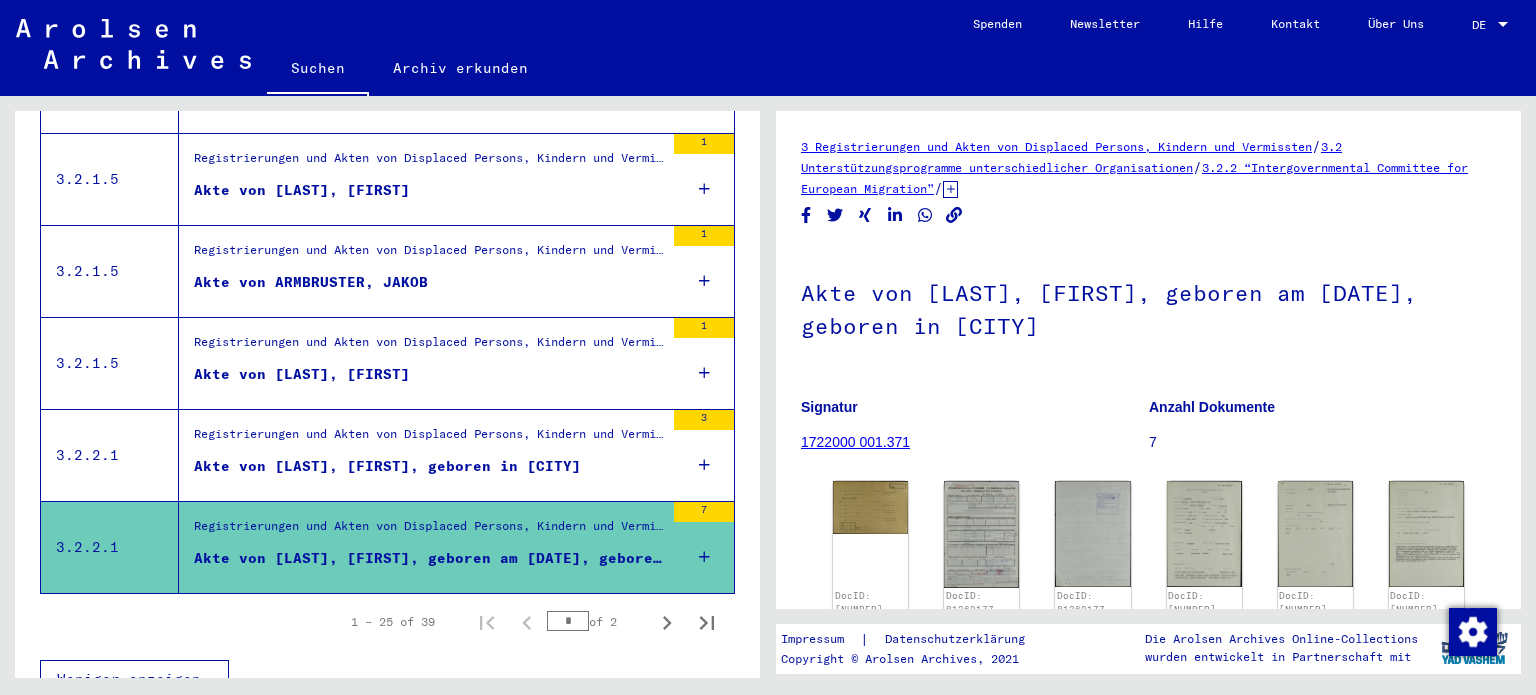drag, startPoint x: 440, startPoint y: 520, endPoint x: 376, endPoint y: 395, distance: 140.43147 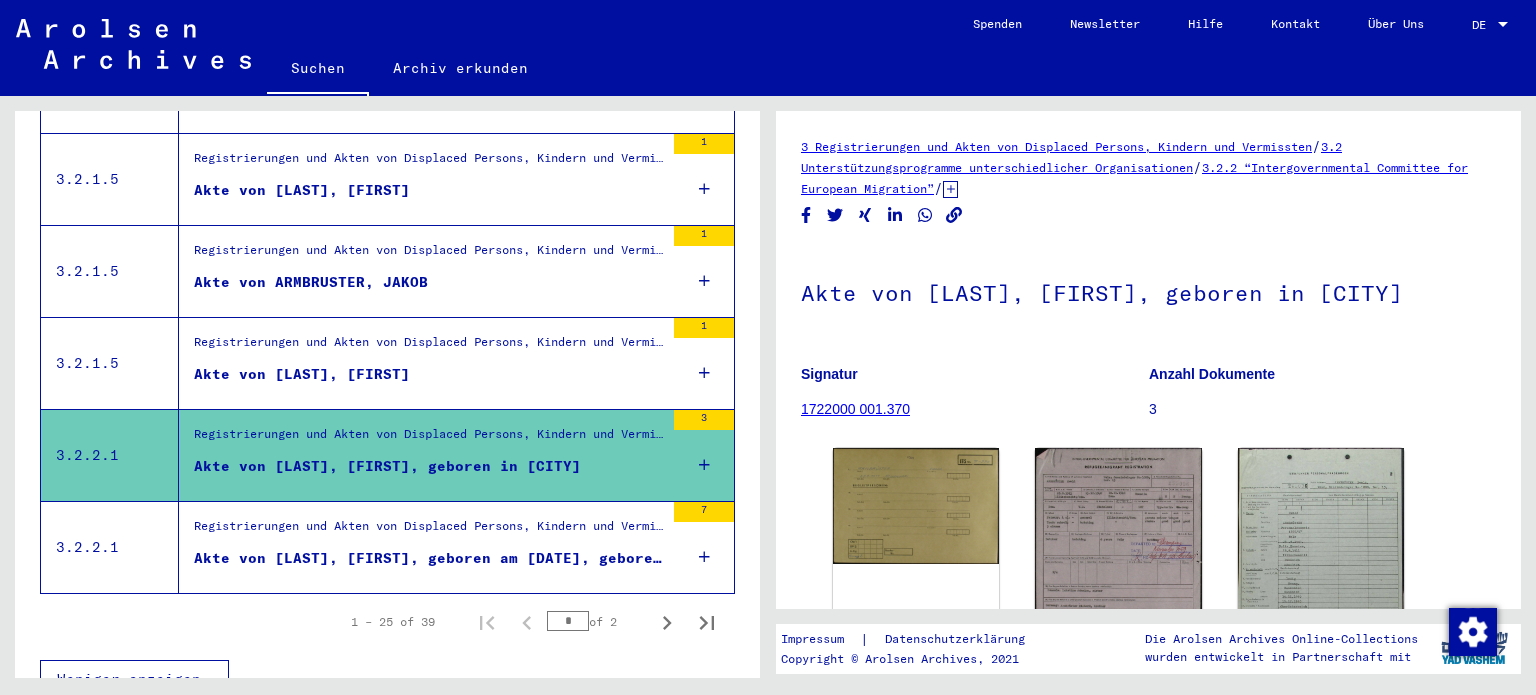 scroll, scrollTop: 0, scrollLeft: 0, axis: both 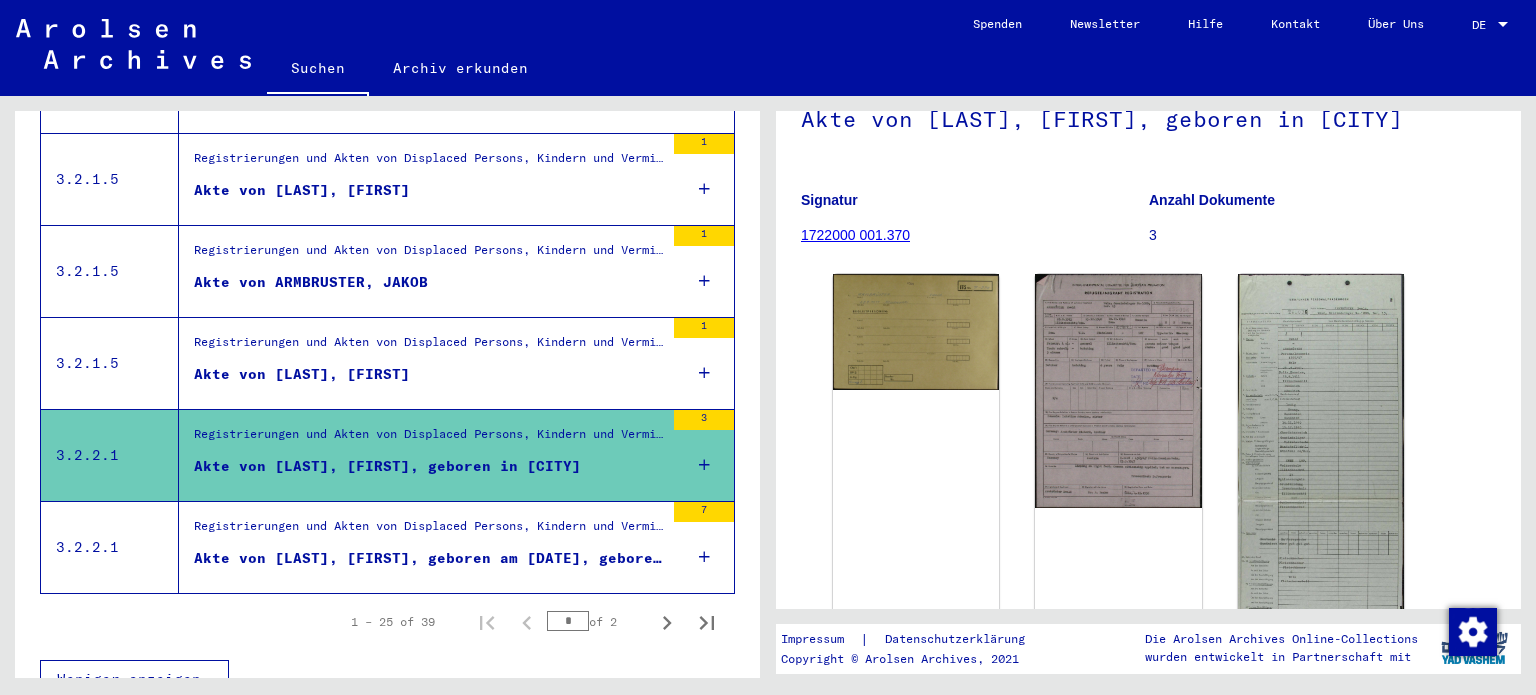 click on "Akte von [LAST], [FIRST], geboren am [DATE], geboren in [CITY]" at bounding box center [429, 558] 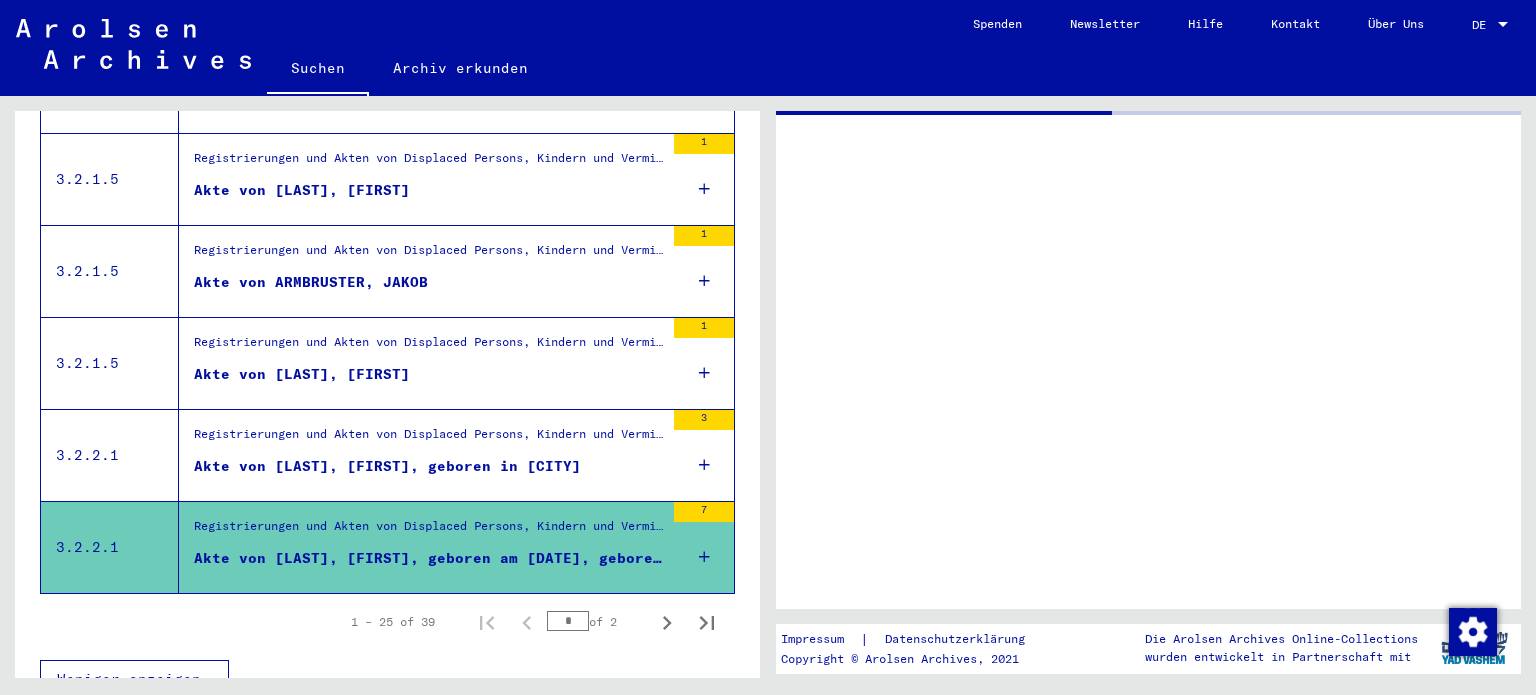 scroll, scrollTop: 0, scrollLeft: 0, axis: both 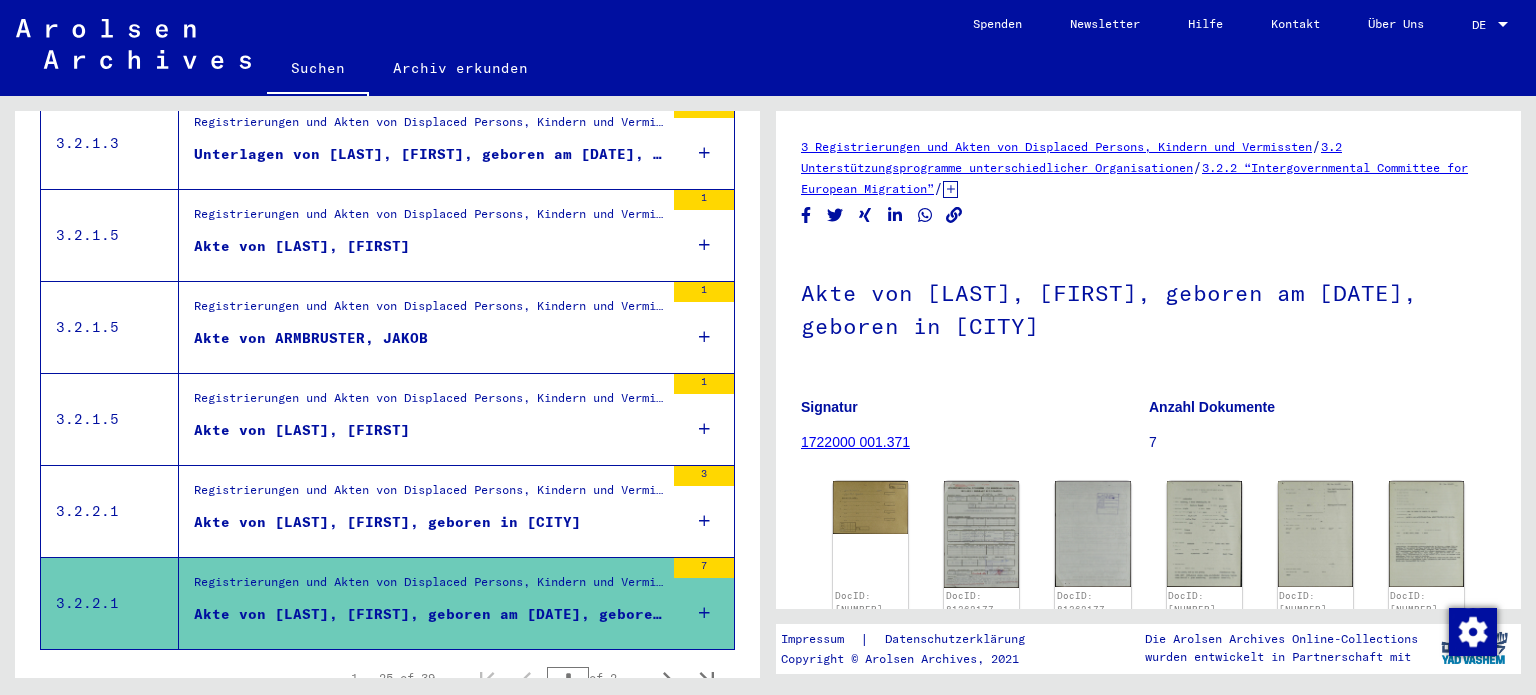 click on "Registrierungen und Akten von Displaced Persons, Kindern und Vermissten > Unterstützungsprogramme unterschiedlicher Organisationen > IRO „Care and Maintenance“ Programm > CM/1 Einspruchsverfahren, IRO Büro Genf > Entscheidungen des Review Board der PCIRO und IRO über Einsprüche gegen      abgelehnte Anträge auf  Unterstützung > Akten mit Namen ab ANISSIMOW" at bounding box center (429, 403) 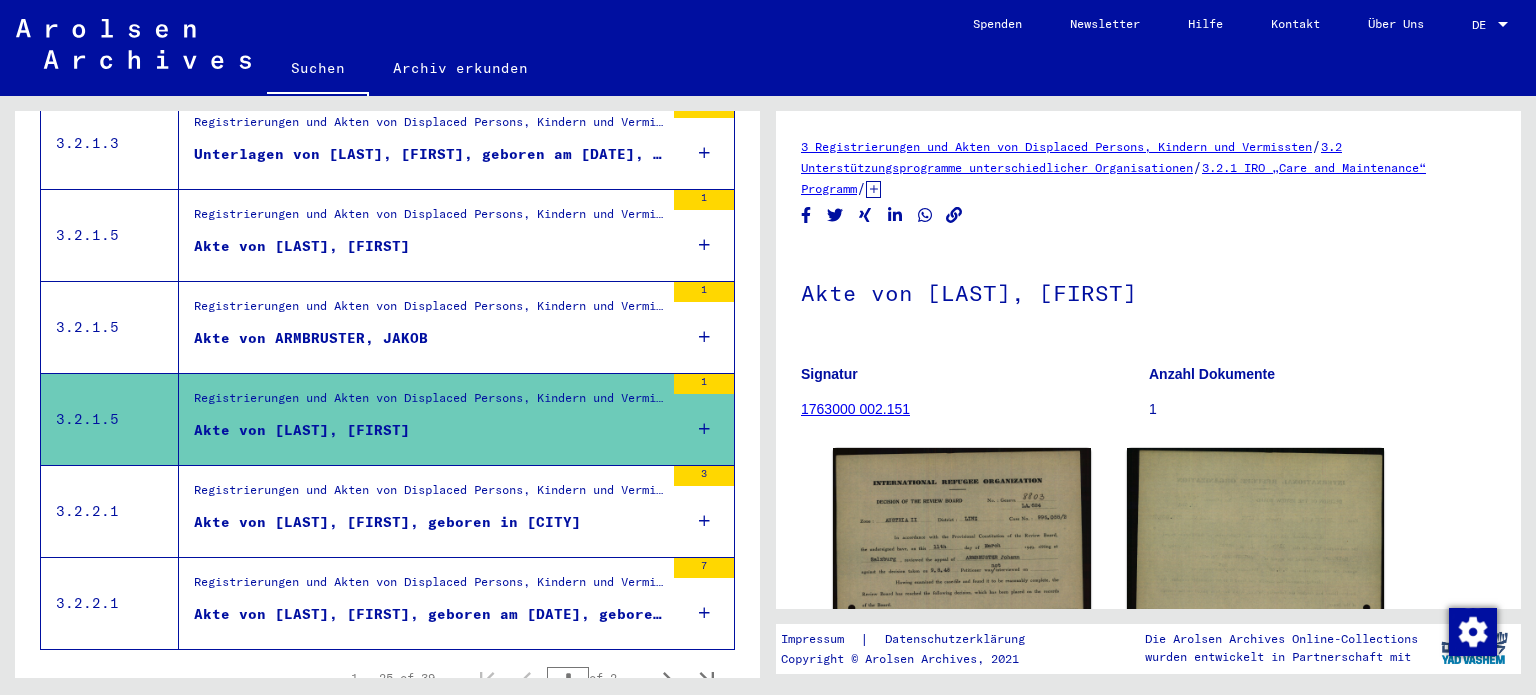 scroll, scrollTop: 0, scrollLeft: 0, axis: both 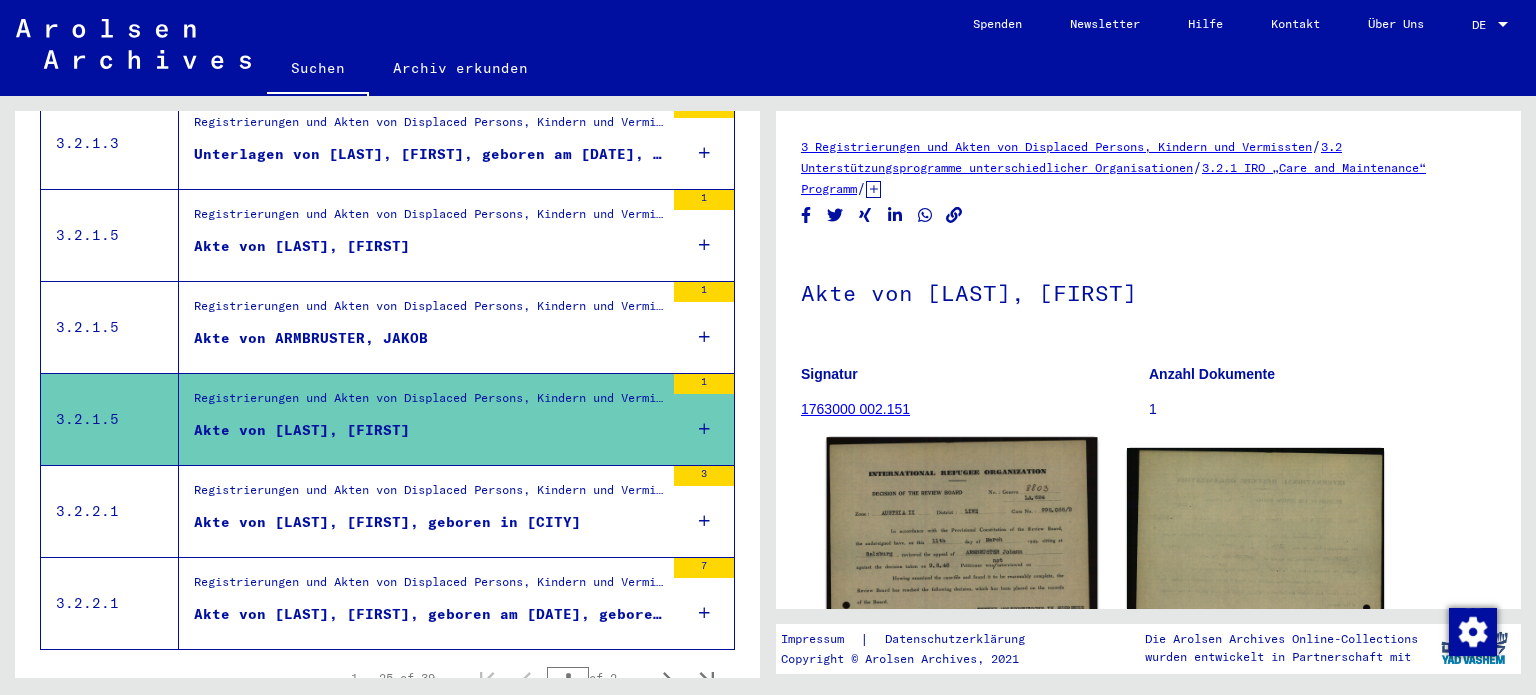 click 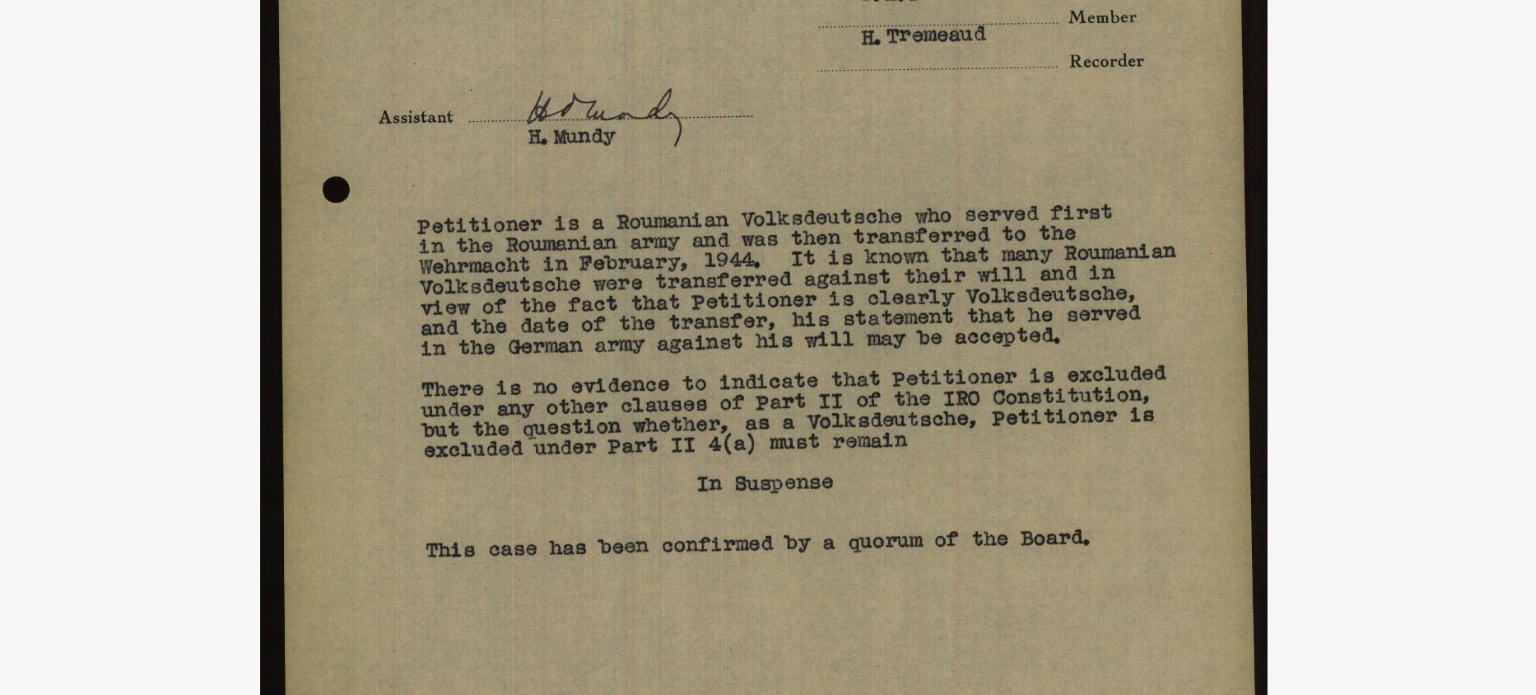 click at bounding box center (768, 297) 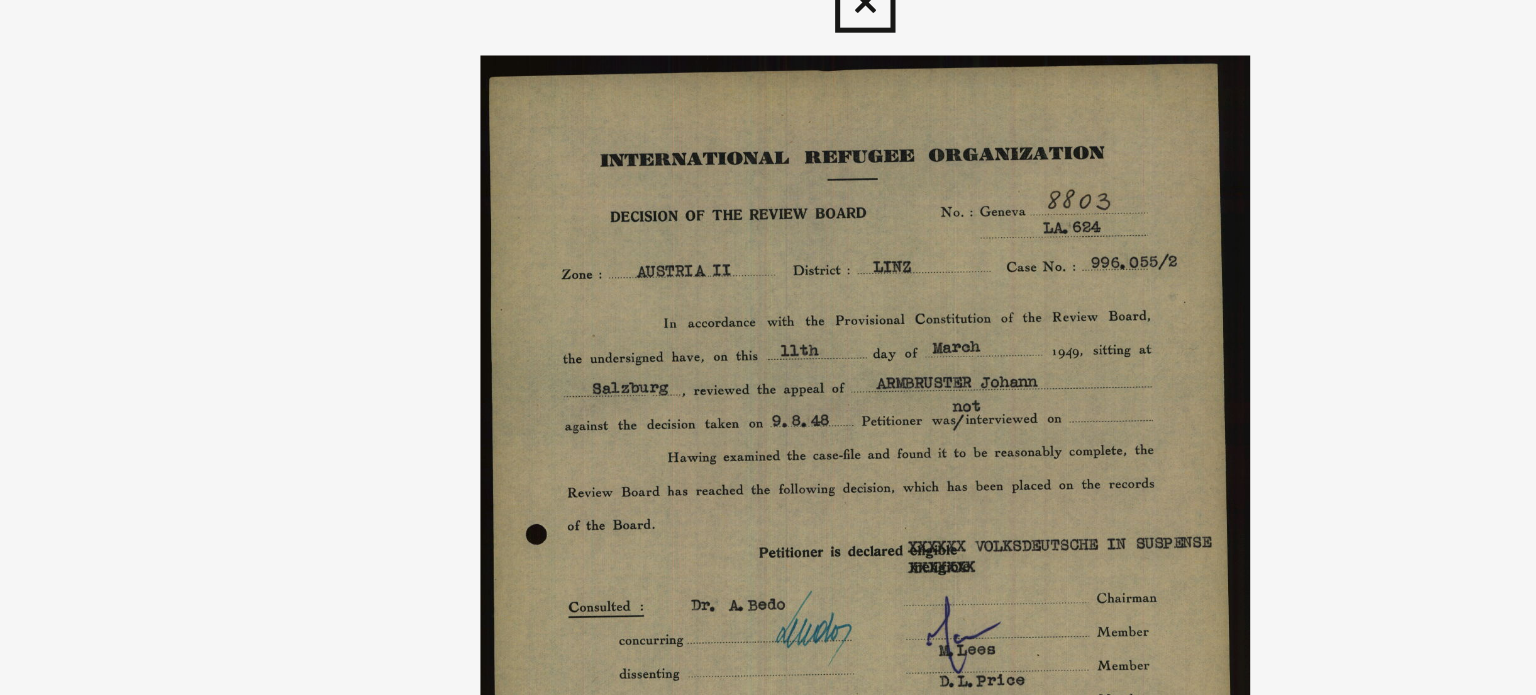 click at bounding box center (767, 30) 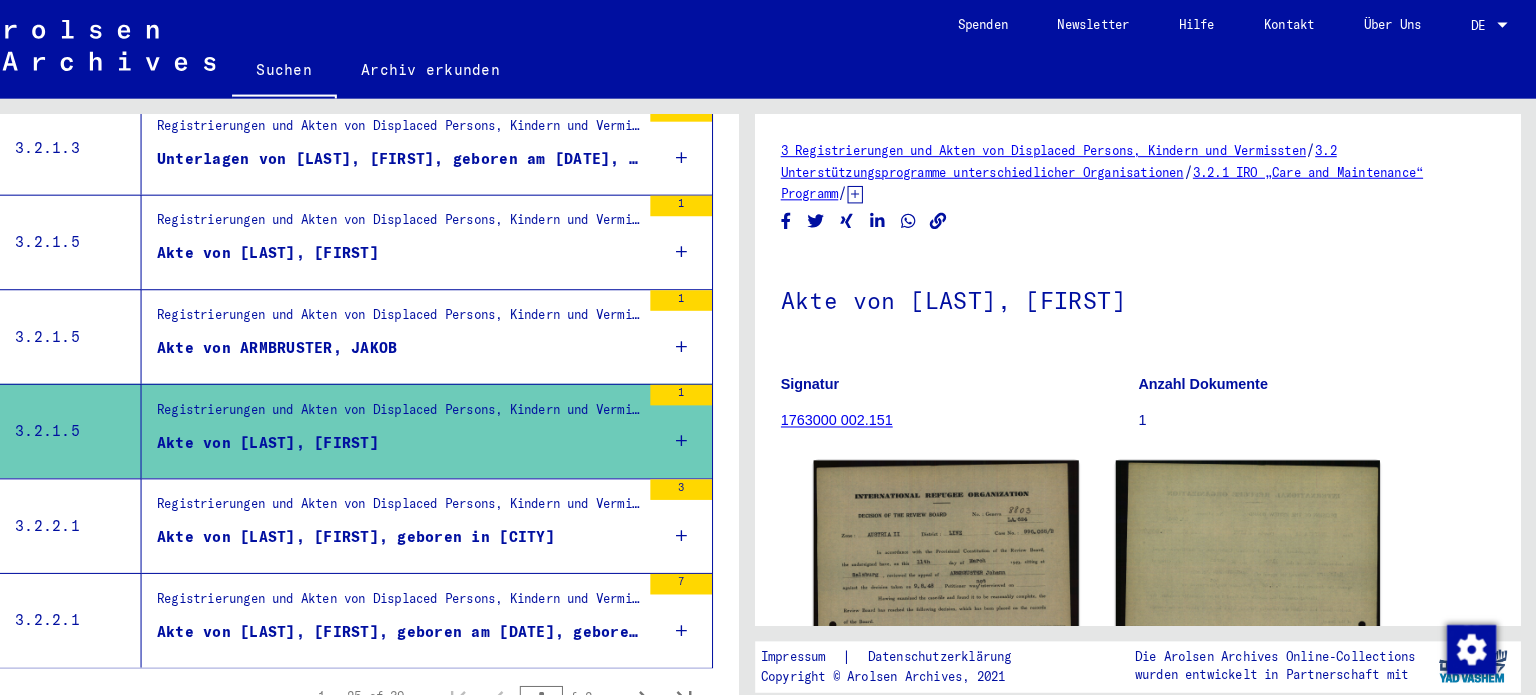 scroll, scrollTop: 0, scrollLeft: 0, axis: both 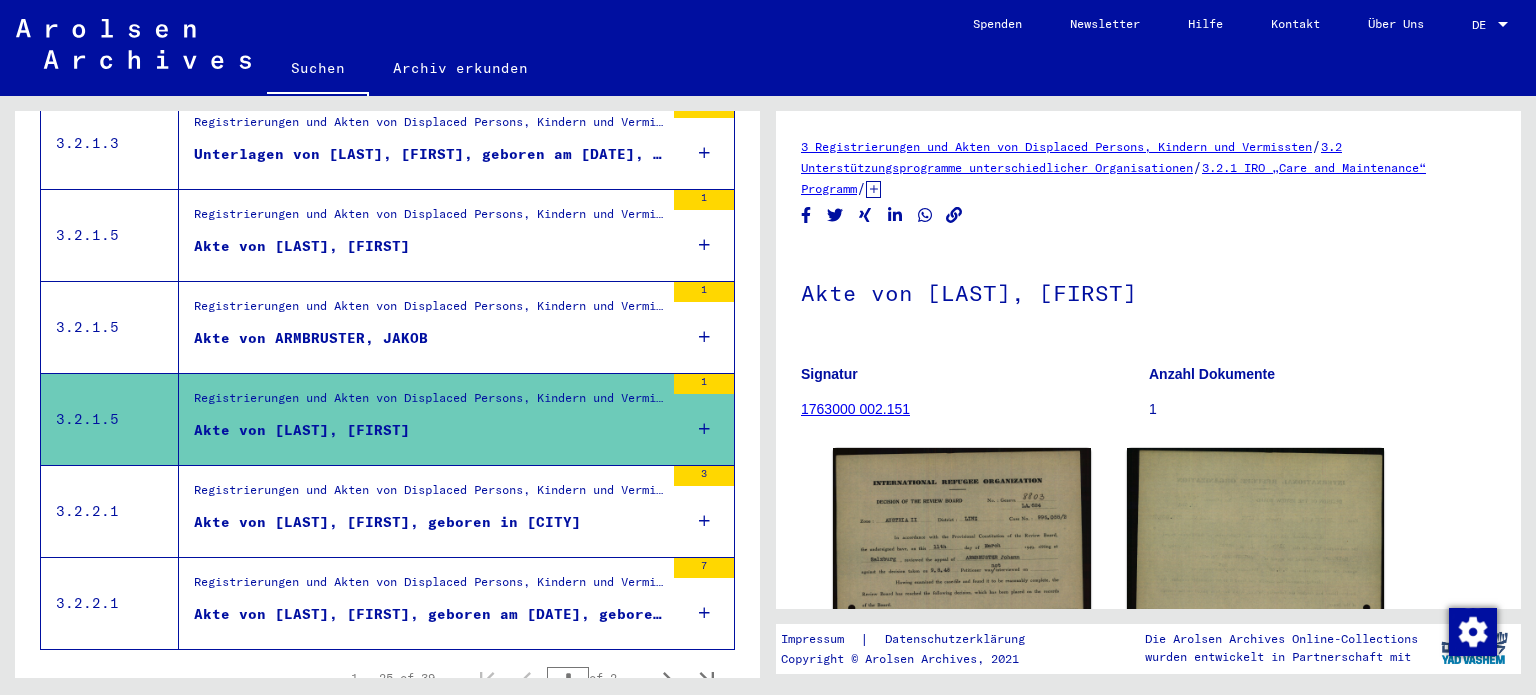 click on "Akte von [LAST], [FIRST], geboren in [CITY]" at bounding box center (387, 522) 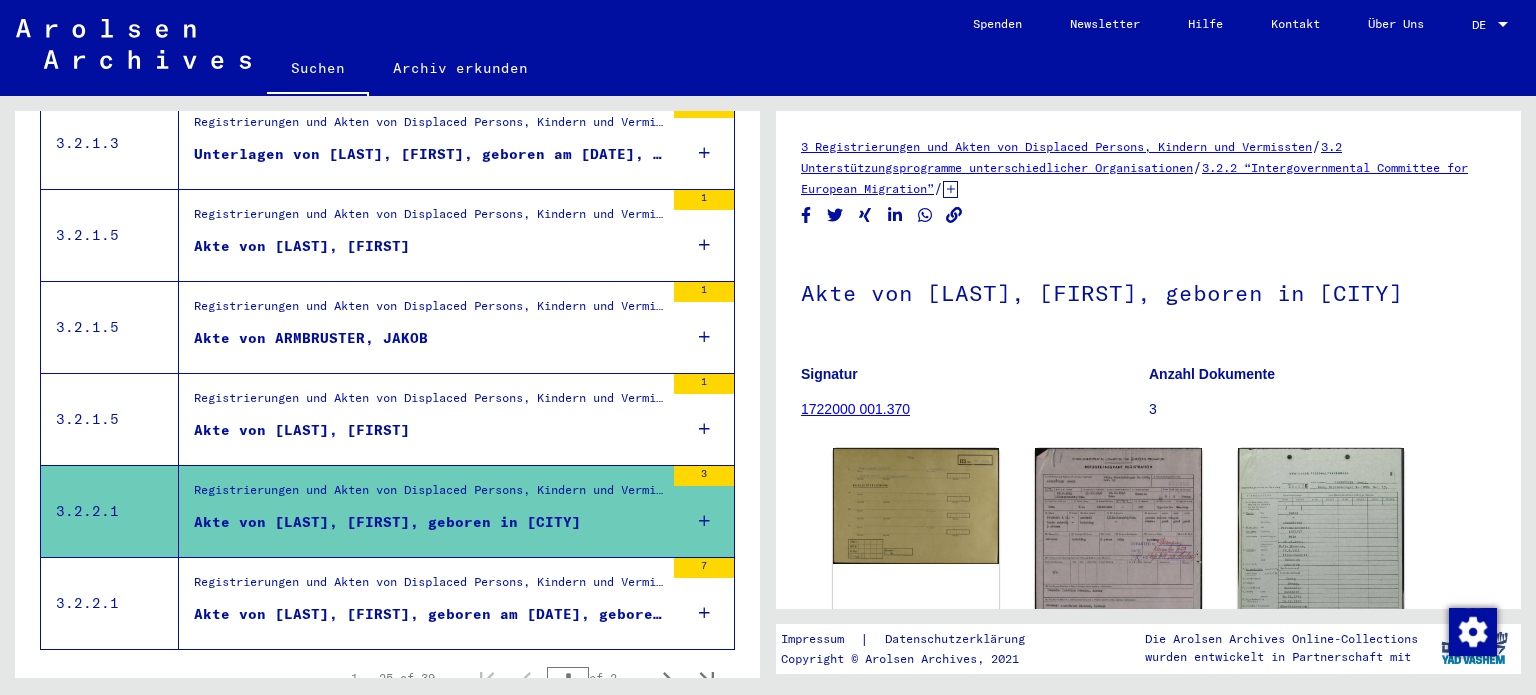 scroll, scrollTop: 0, scrollLeft: 0, axis: both 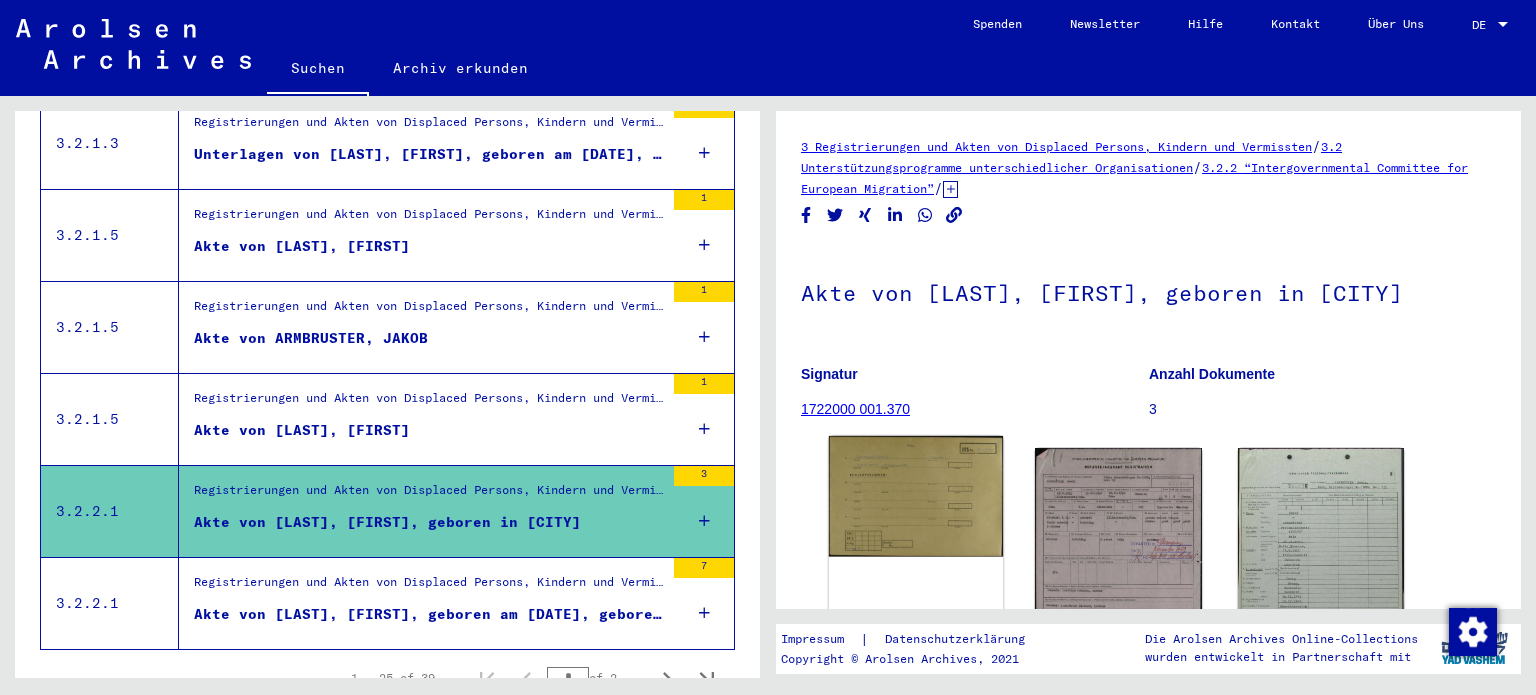 click 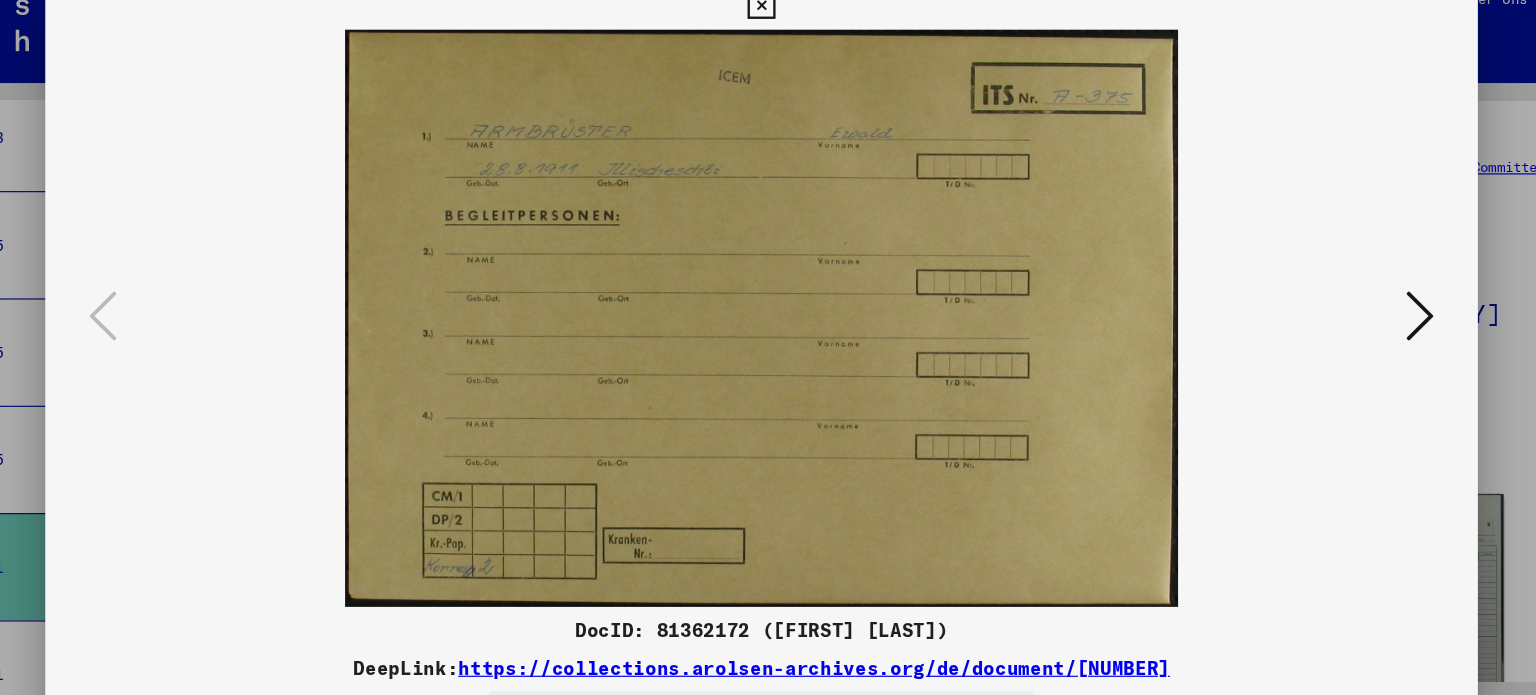 click at bounding box center [1332, 297] 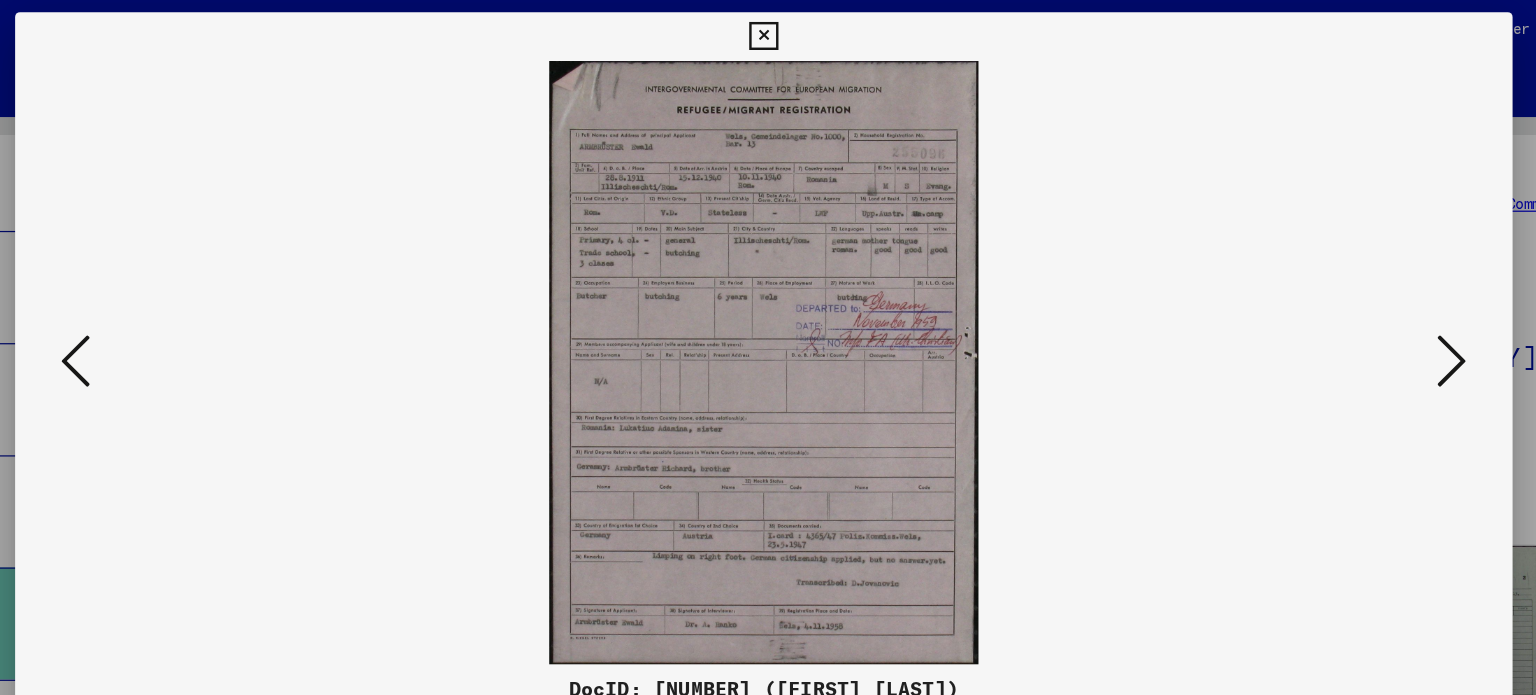 click at bounding box center (767, 30) 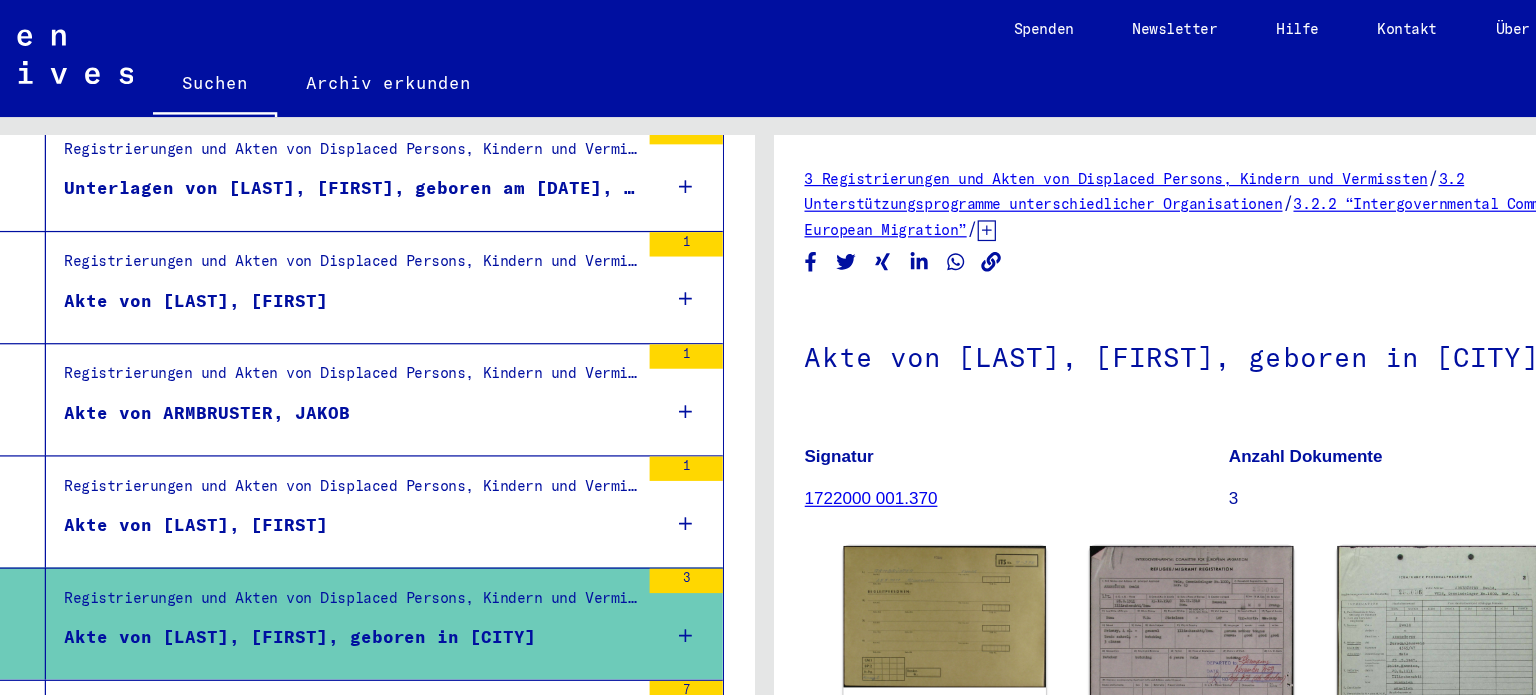 scroll, scrollTop: 2229, scrollLeft: 0, axis: vertical 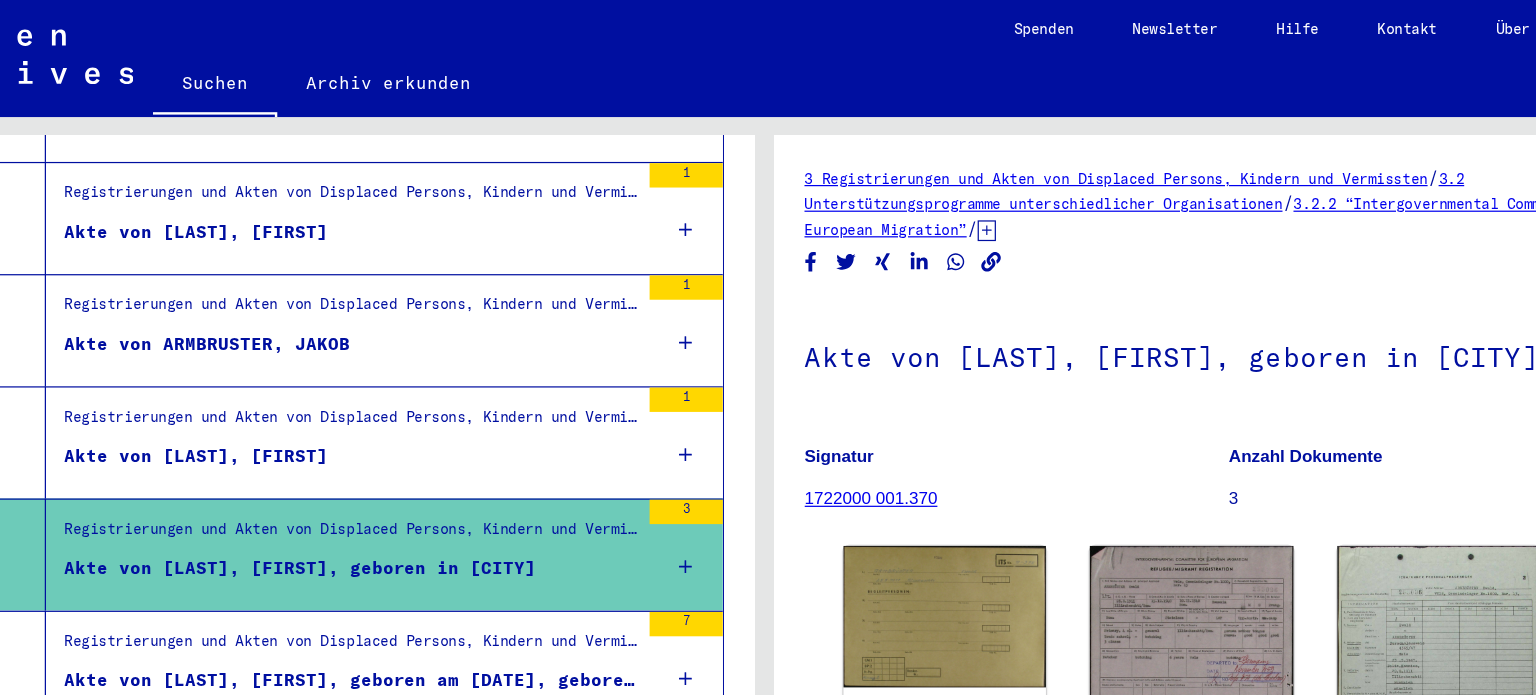click on "Akte von [LAST], [FIRST], geboren am [DATE], geboren in [CITY]" at bounding box center [429, 558] 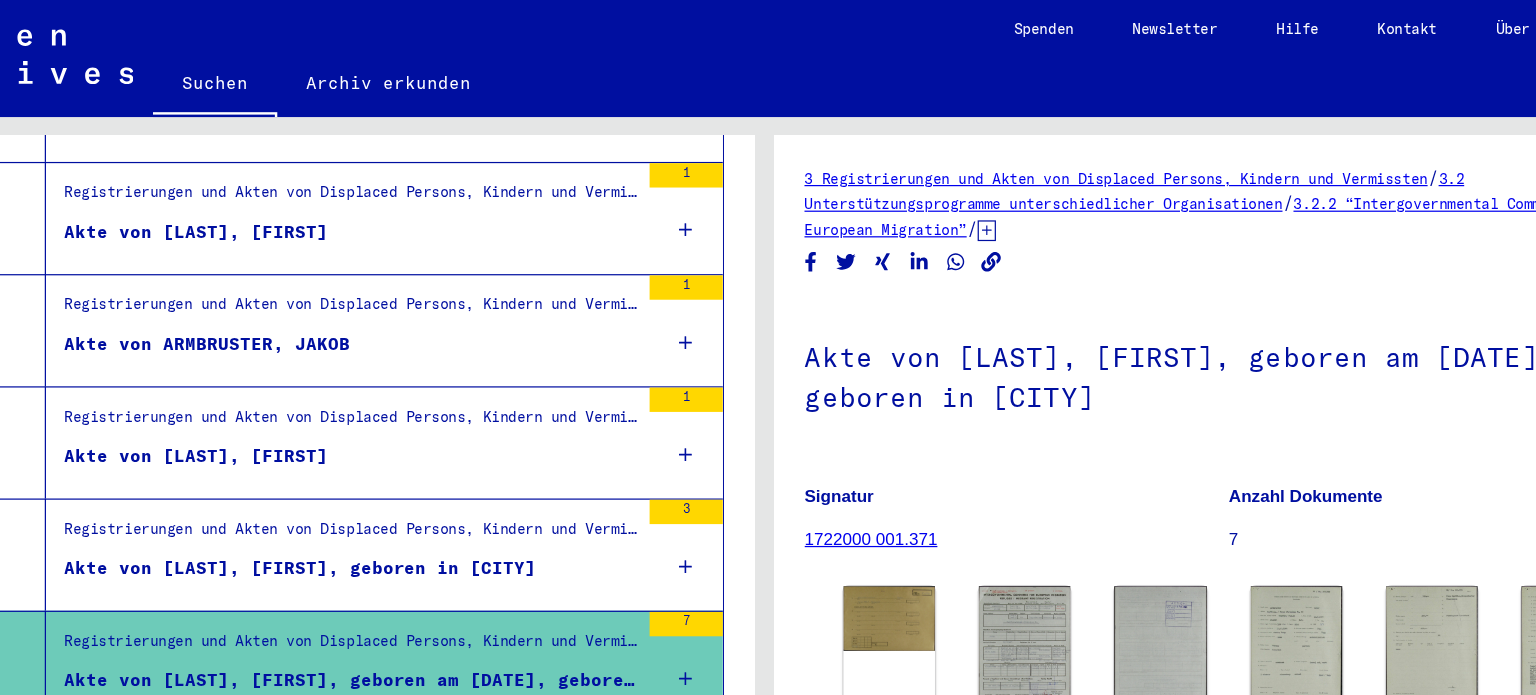 scroll, scrollTop: 0, scrollLeft: 0, axis: both 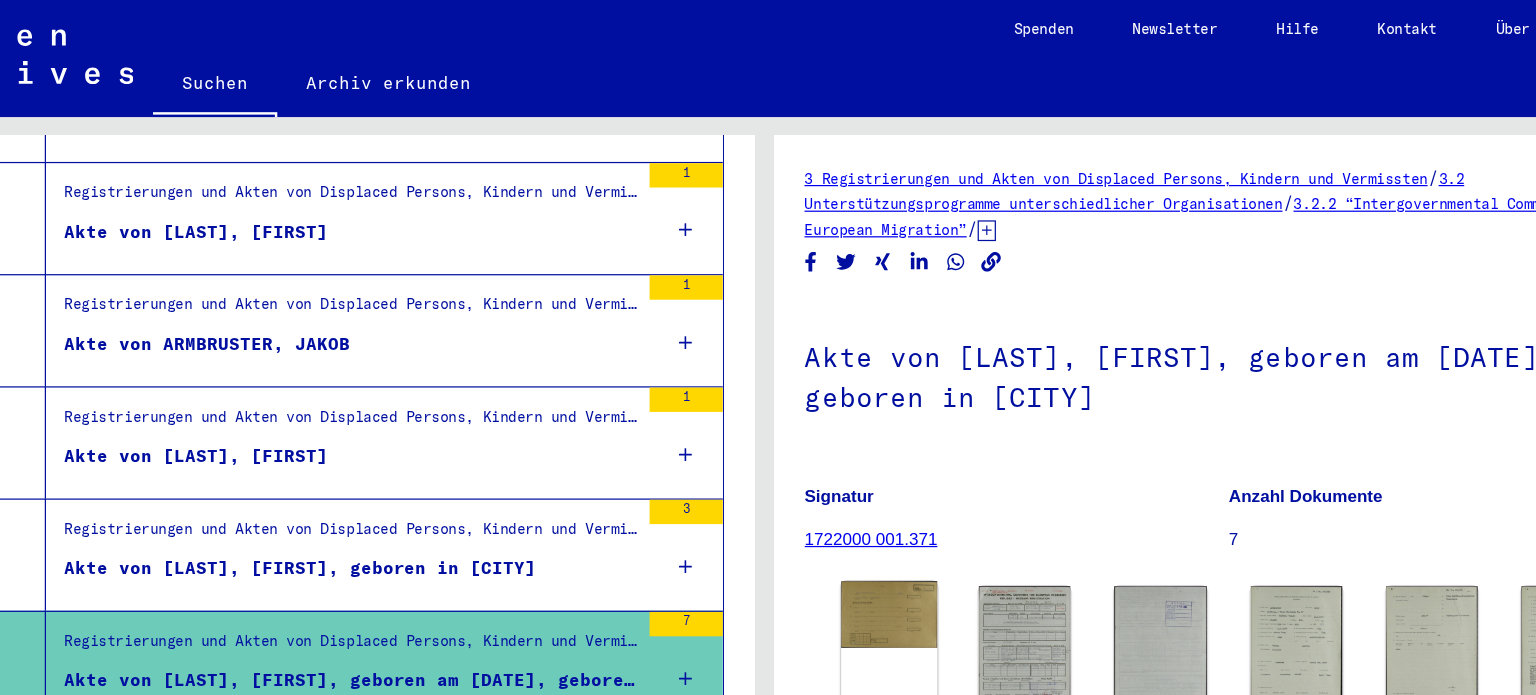 click 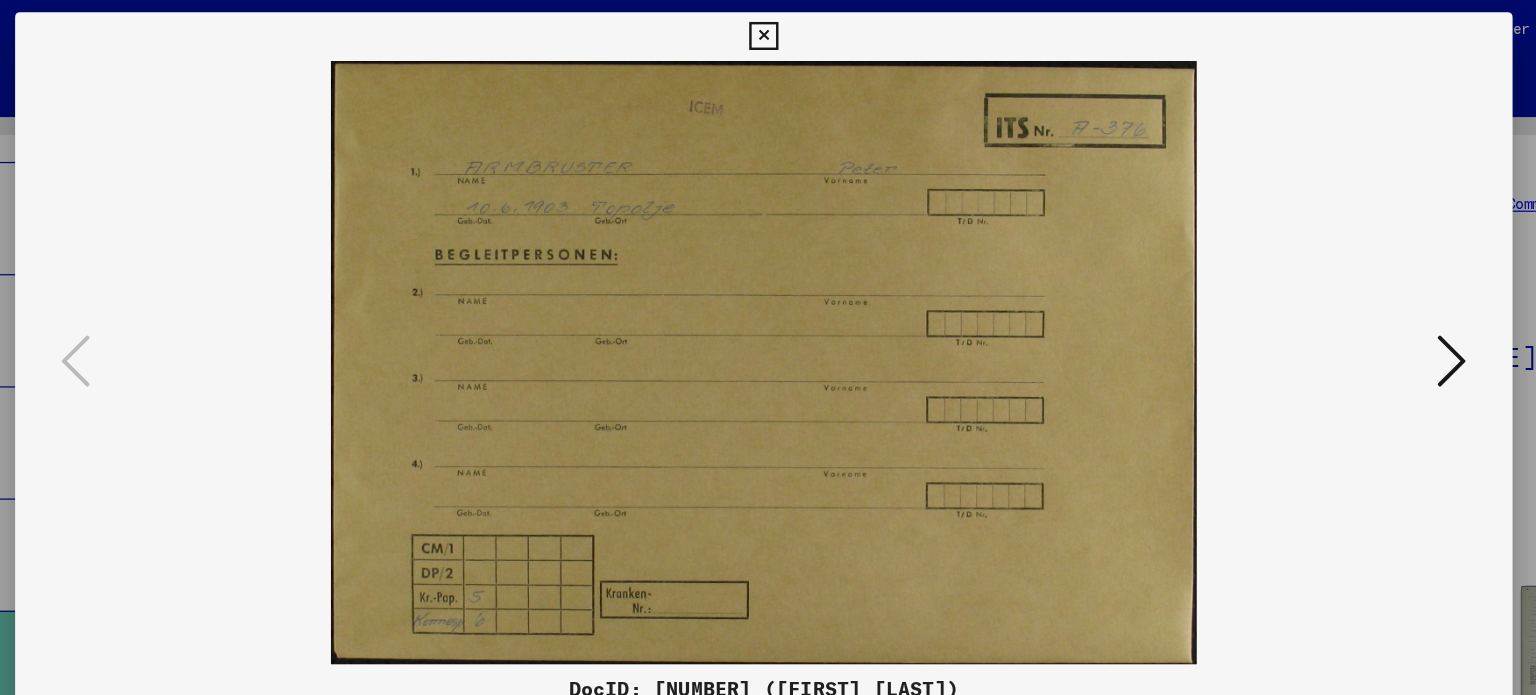 click at bounding box center (1332, 296) 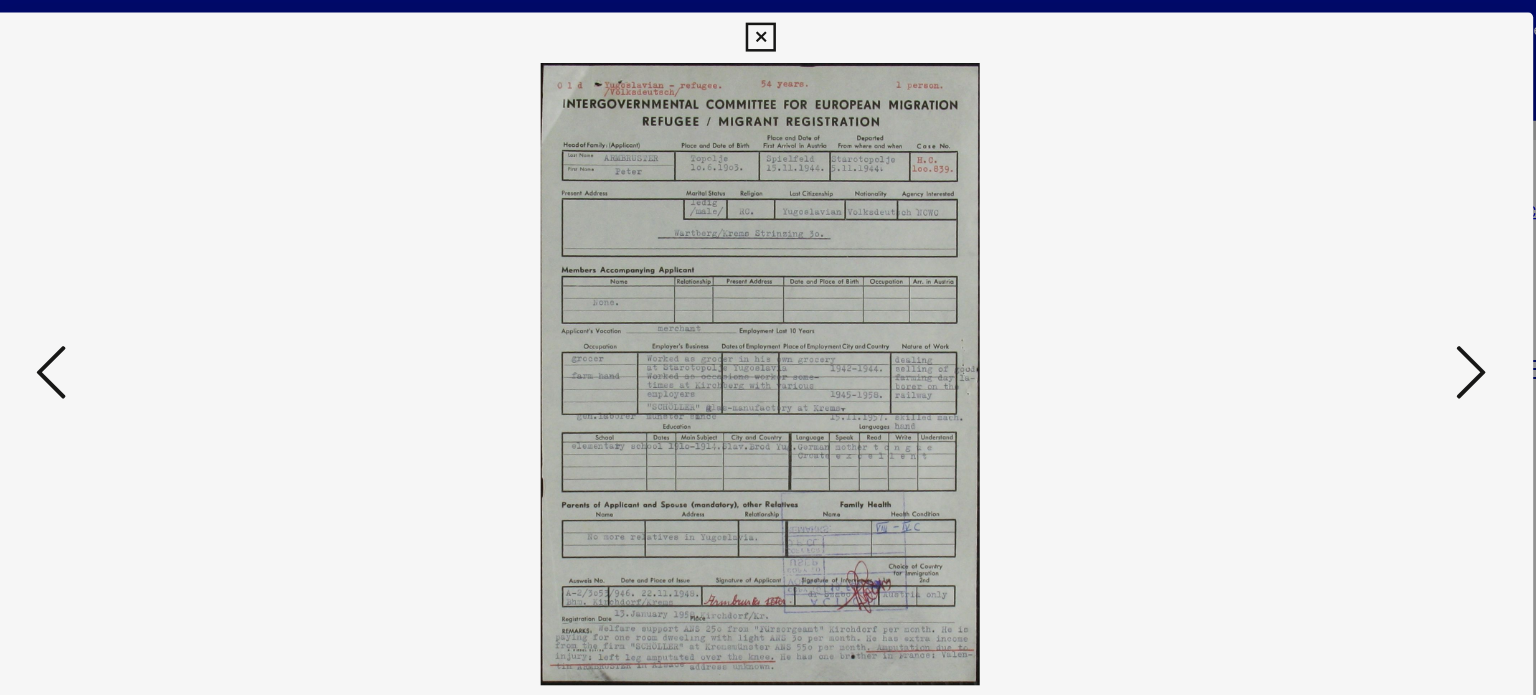 click at bounding box center (1332, 296) 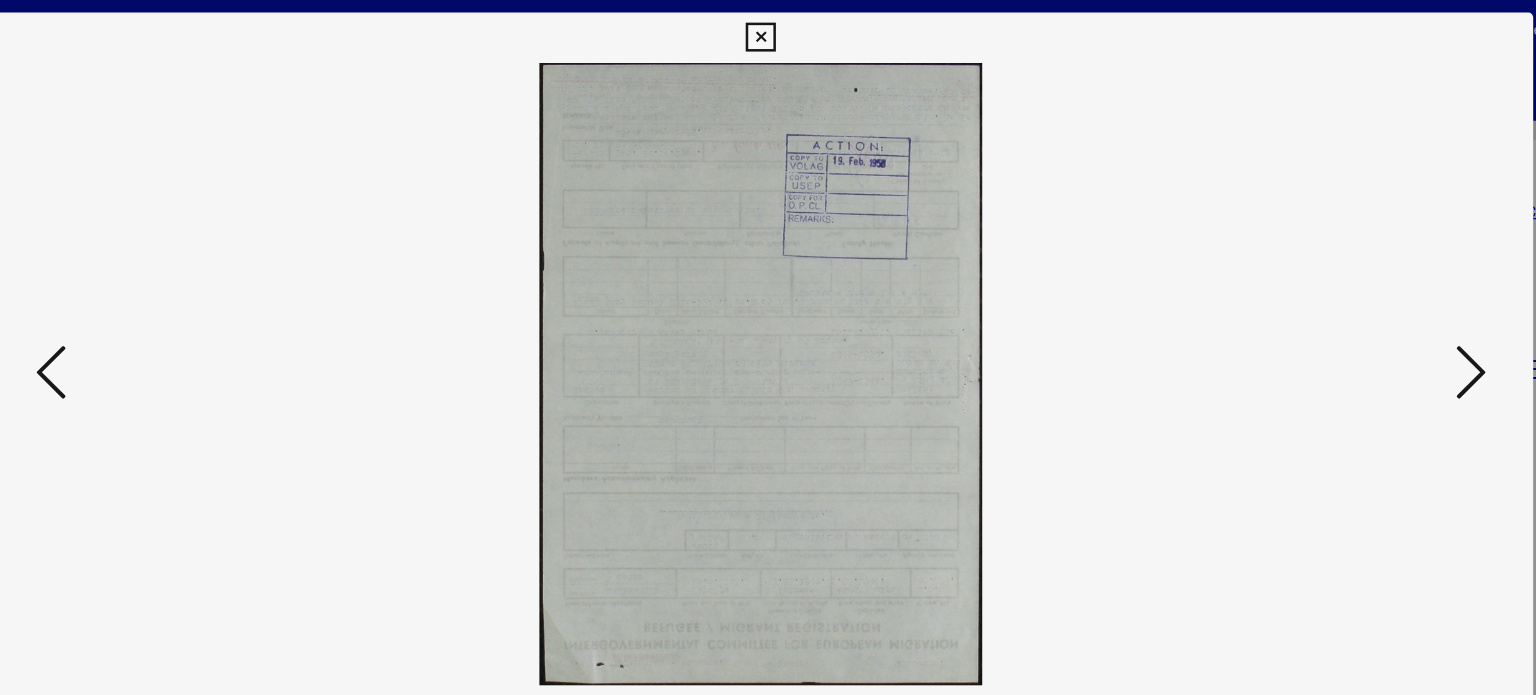 click at bounding box center (1332, 296) 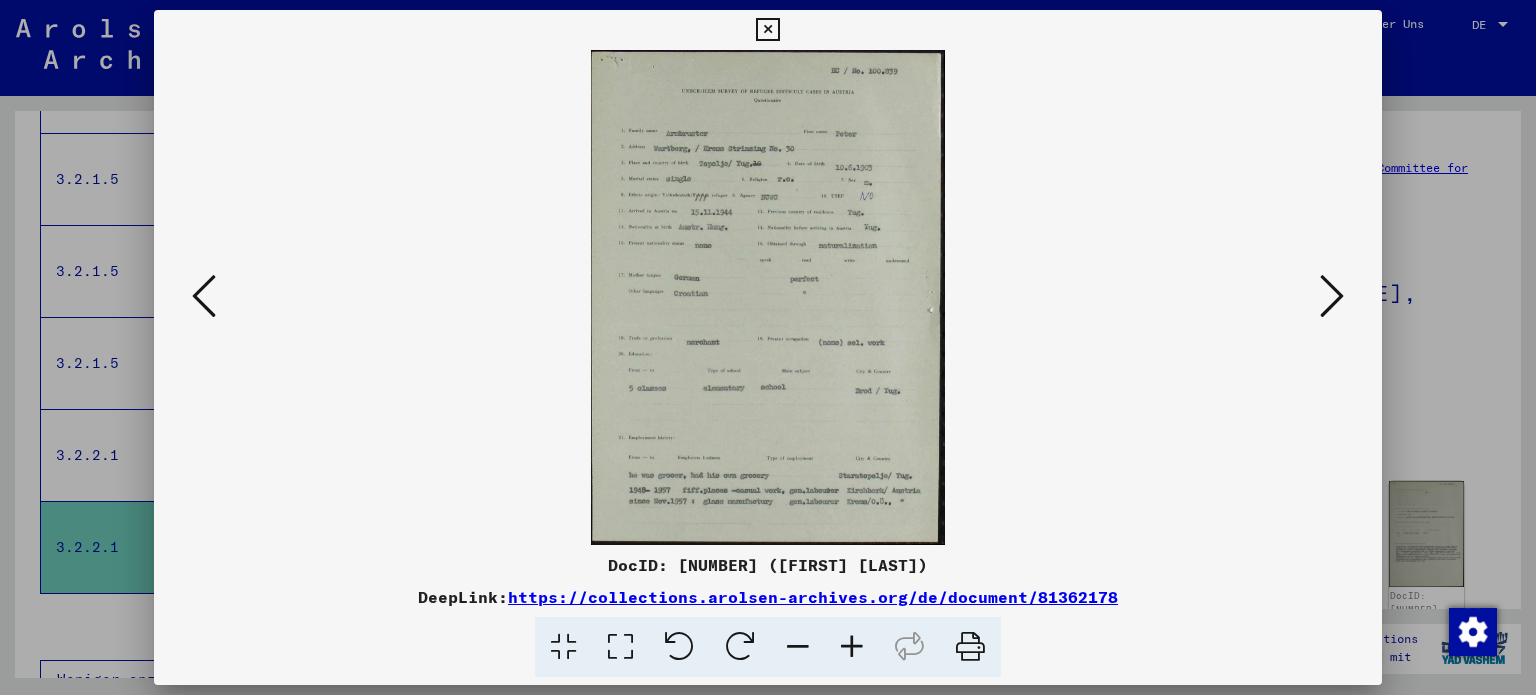click at bounding box center (1332, 296) 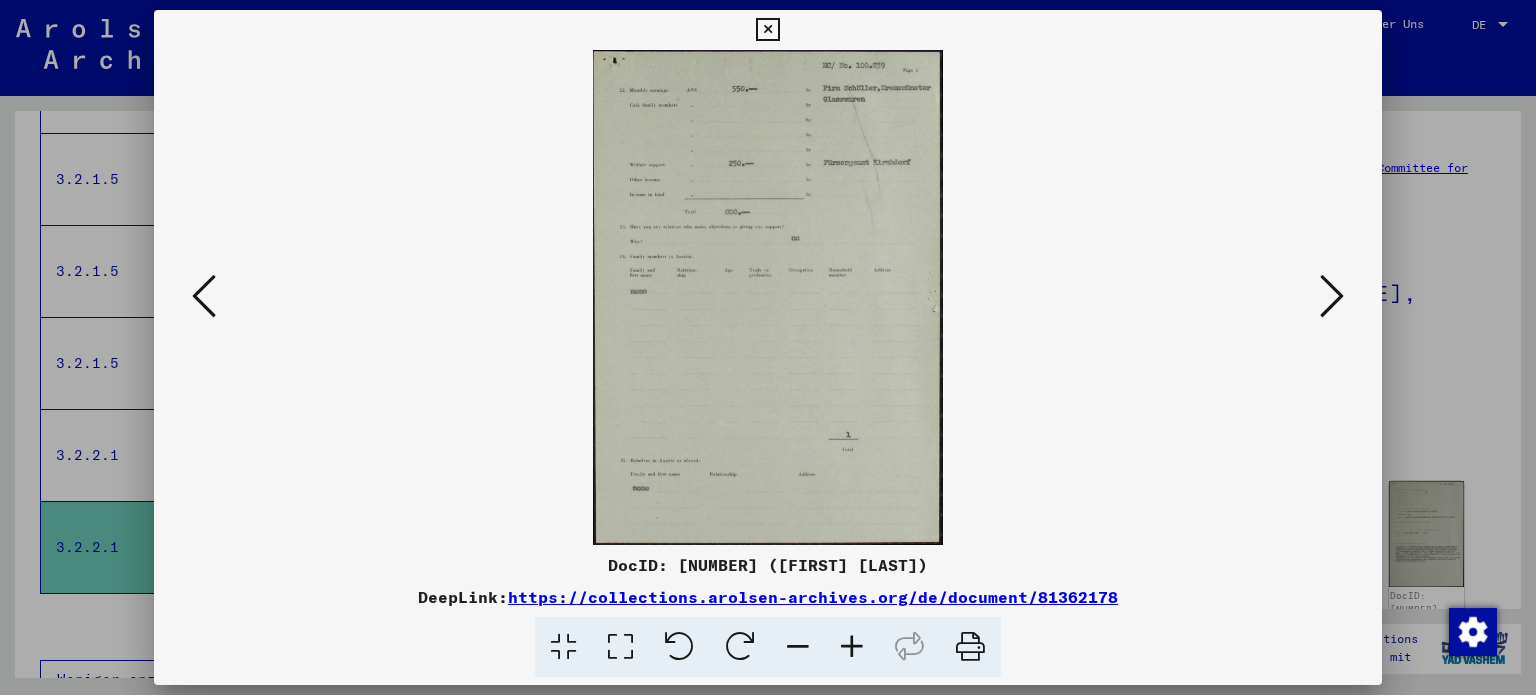 click at bounding box center [1332, 296] 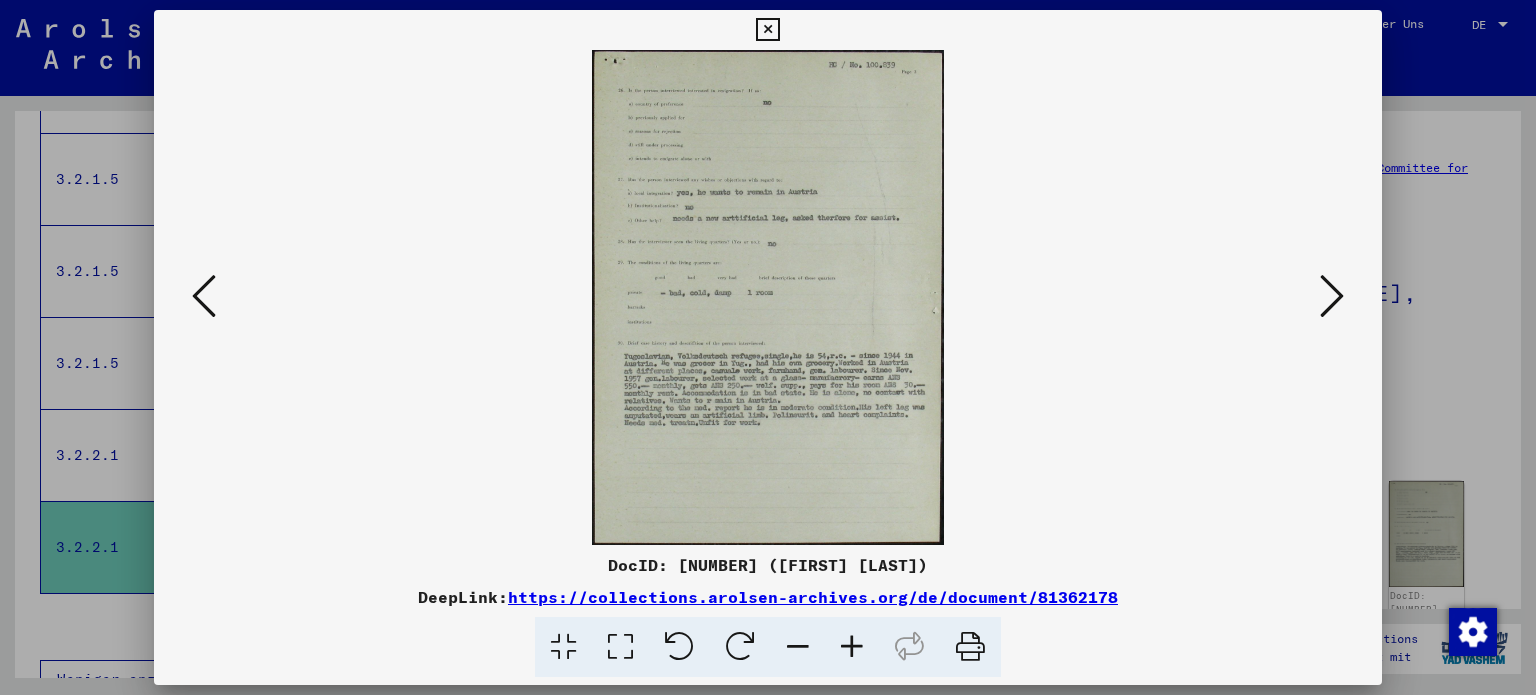 click at bounding box center [1332, 296] 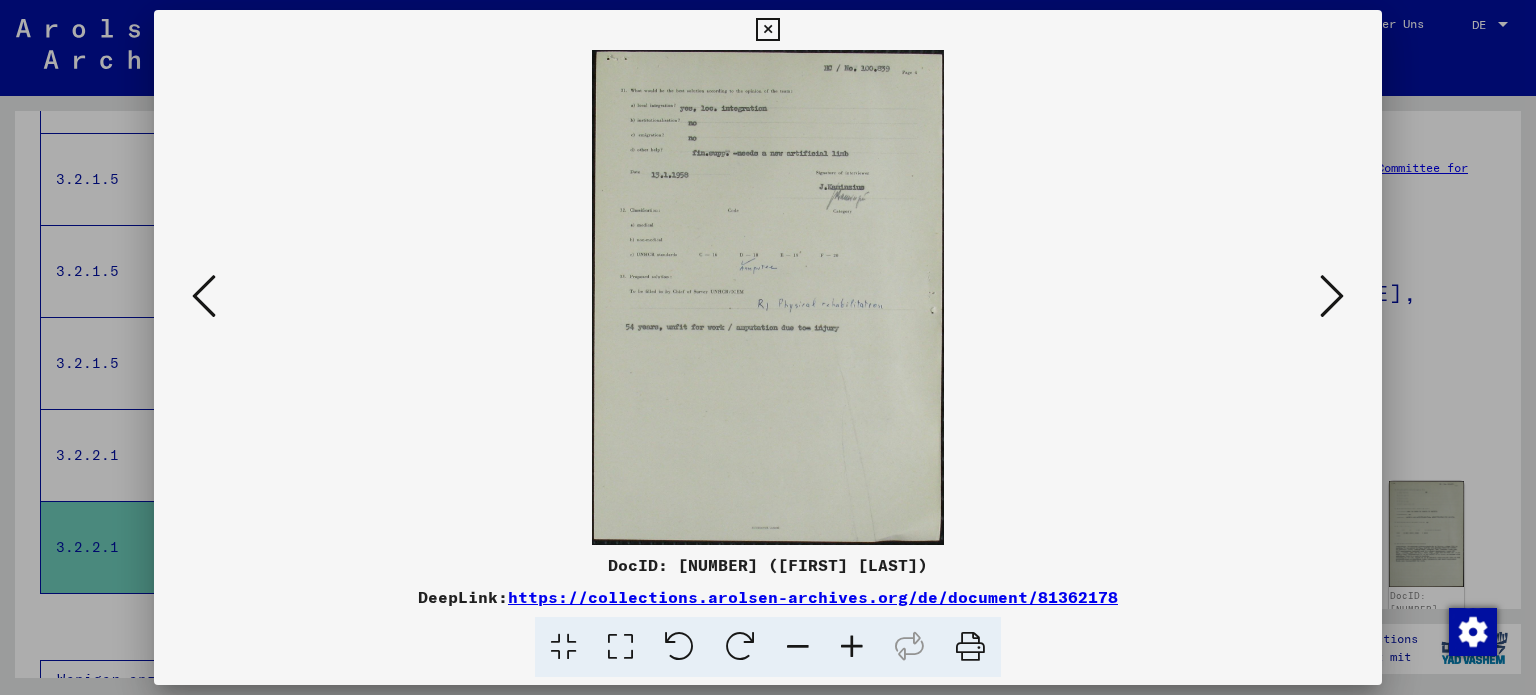click at bounding box center (767, 30) 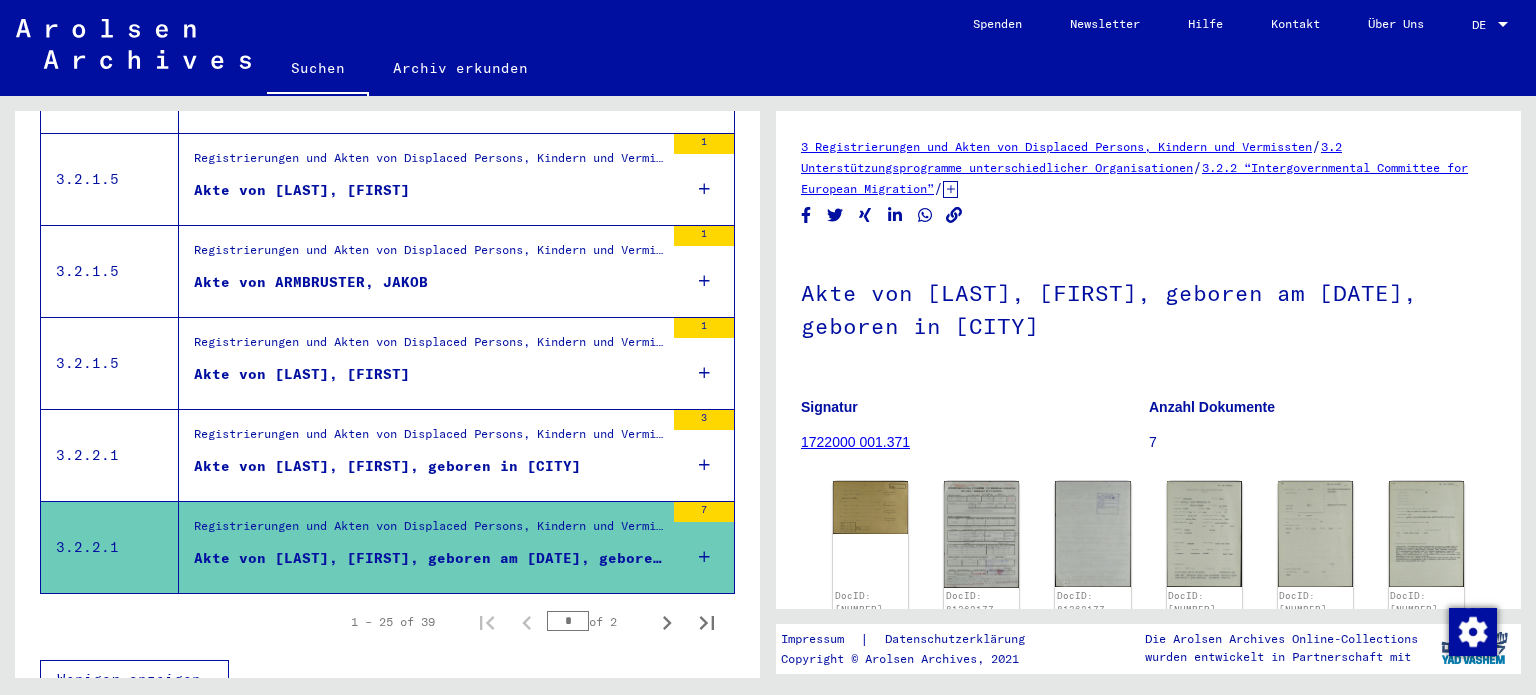 click on "Akte von ARMBRUSTER, JAKOB" at bounding box center [429, 287] 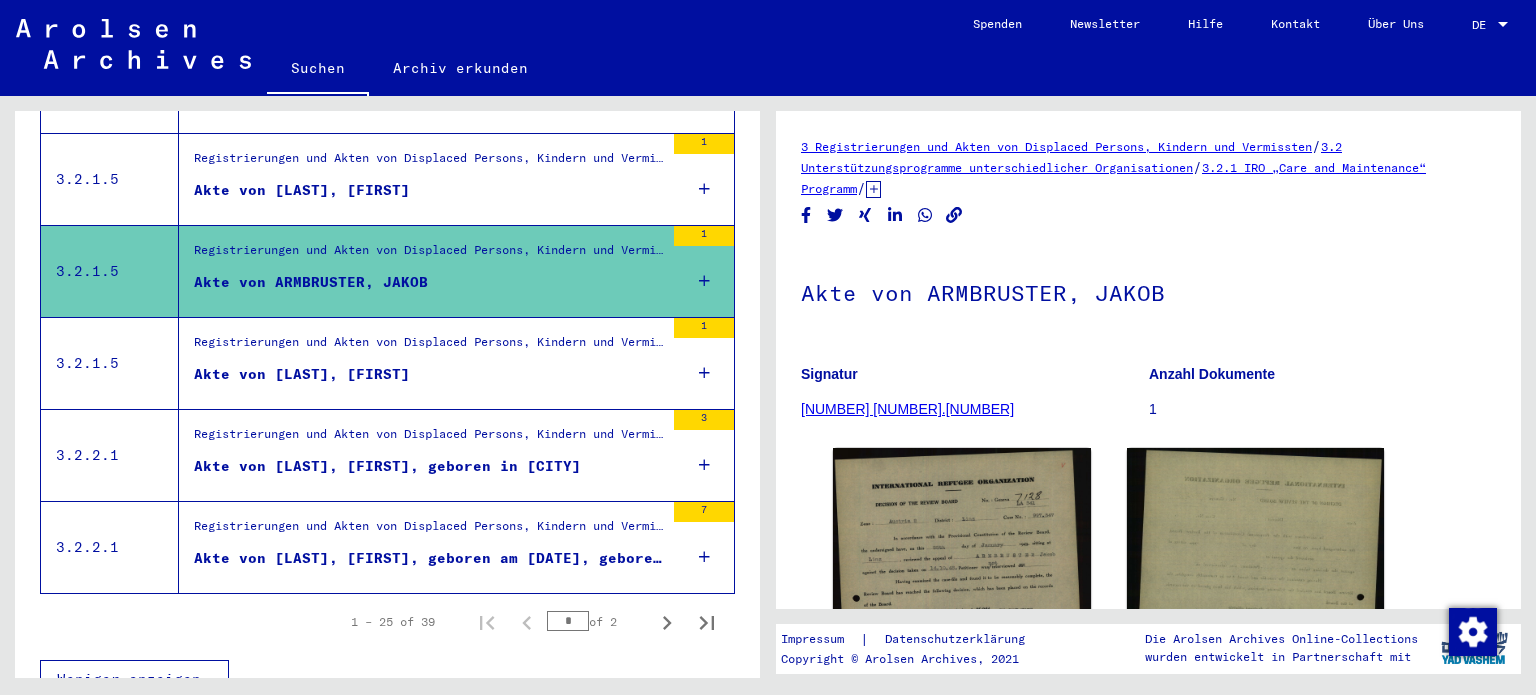 scroll, scrollTop: 0, scrollLeft: 0, axis: both 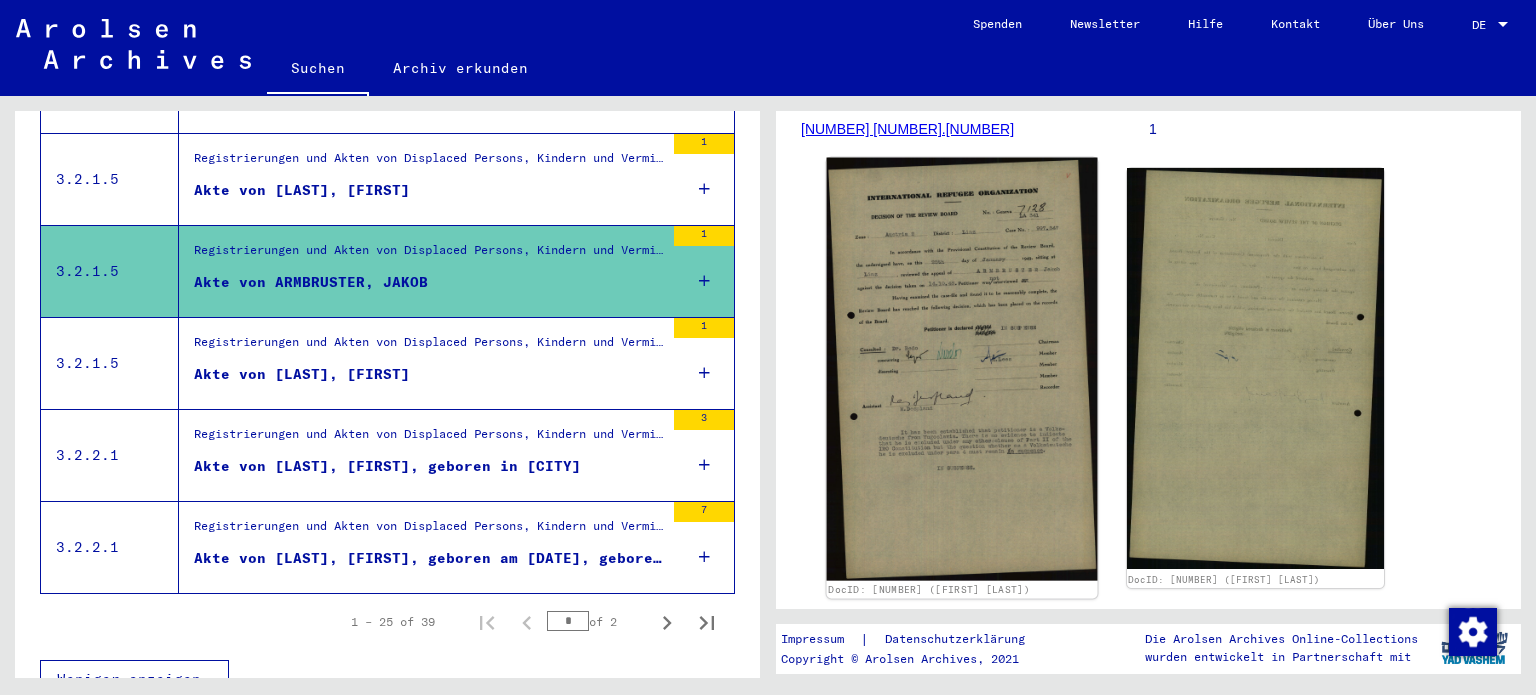 click 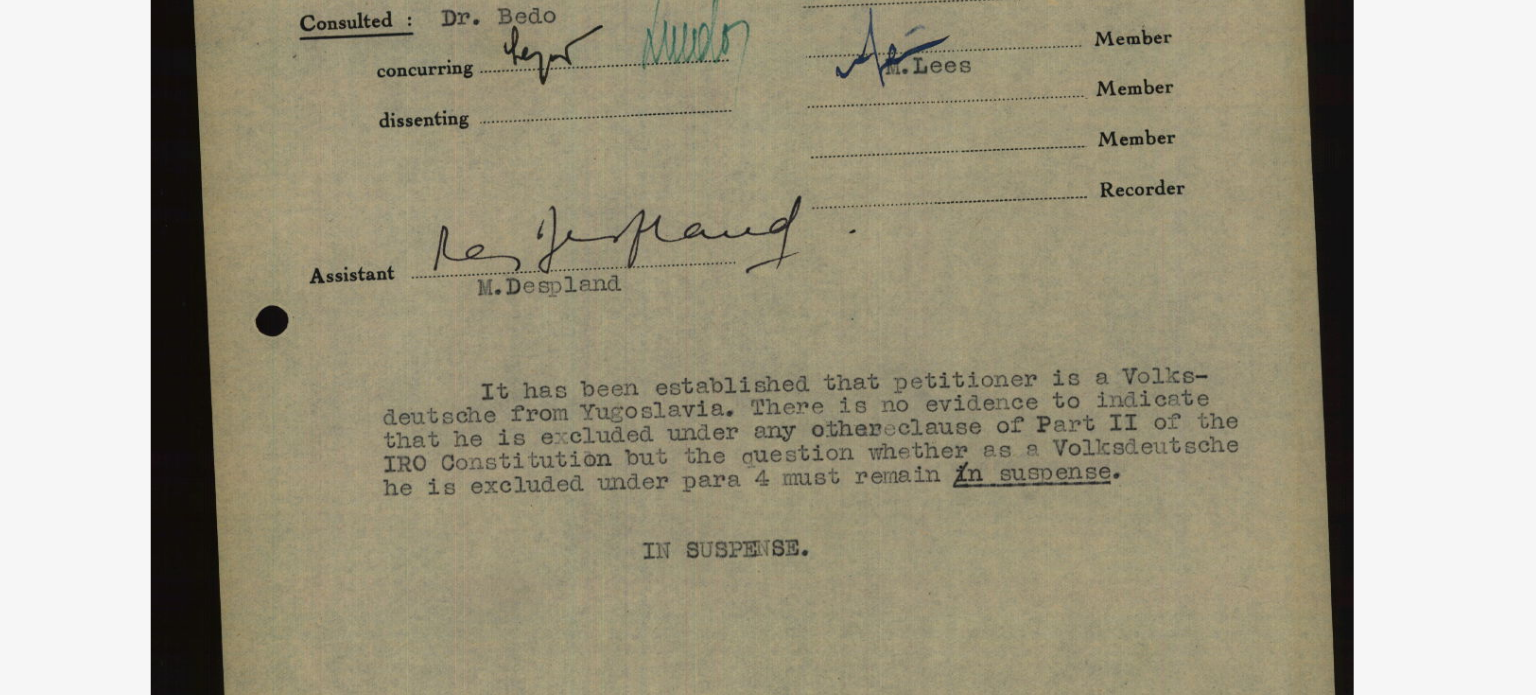 click at bounding box center [768, 297] 